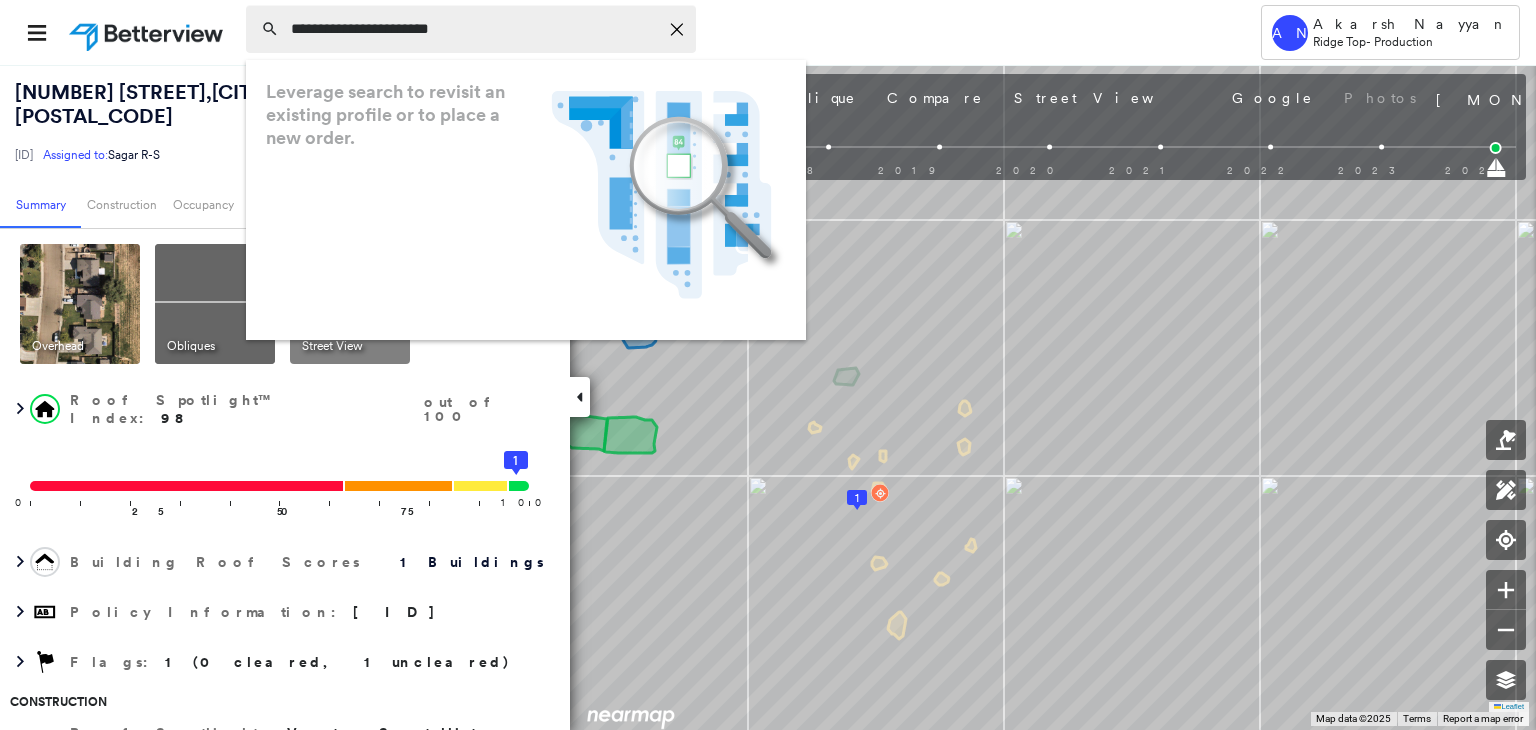 scroll, scrollTop: 0, scrollLeft: 0, axis: both 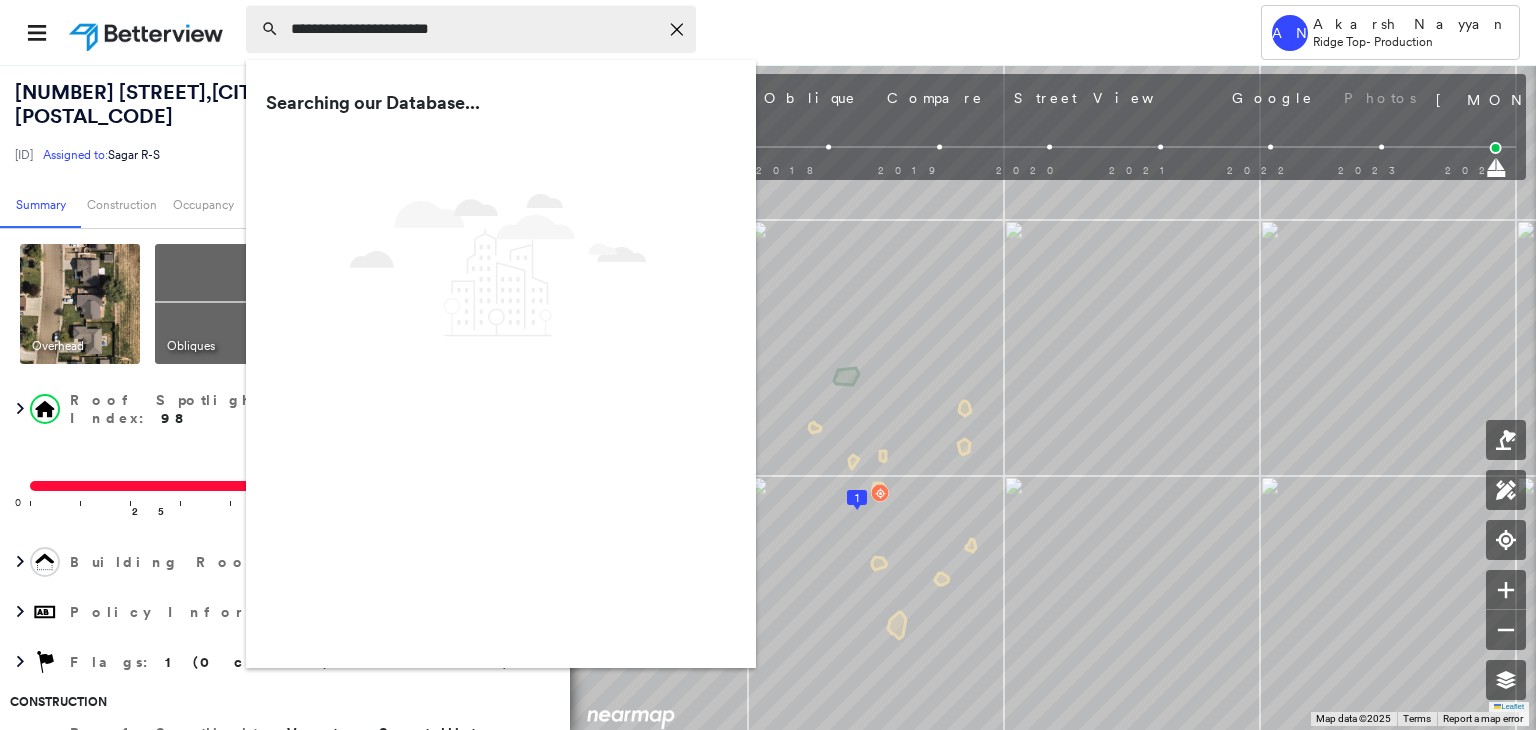 type on "**********" 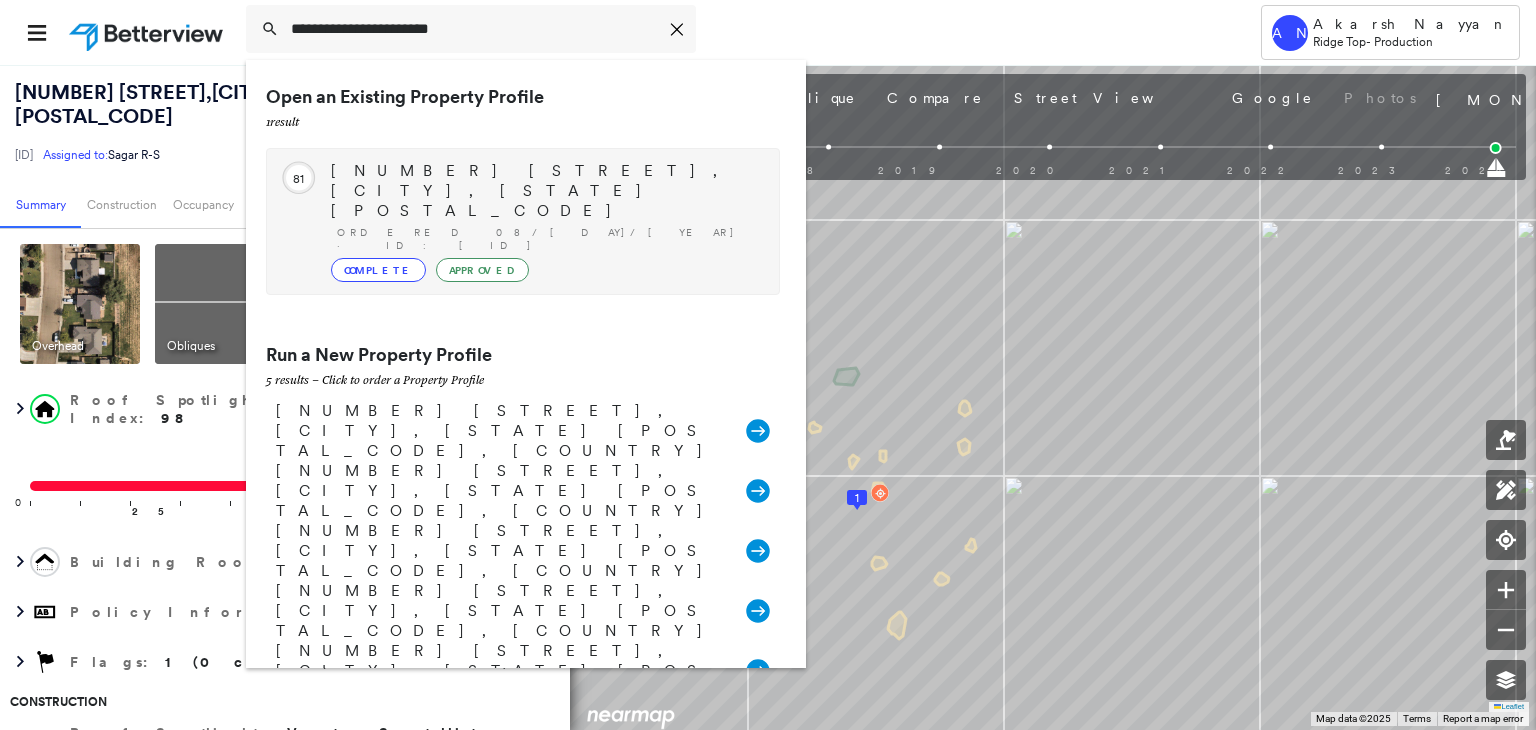 click on "[NUMBER] [STREET], [CITY], [STATE] [POSTAL_CODE]" at bounding box center (545, 191) 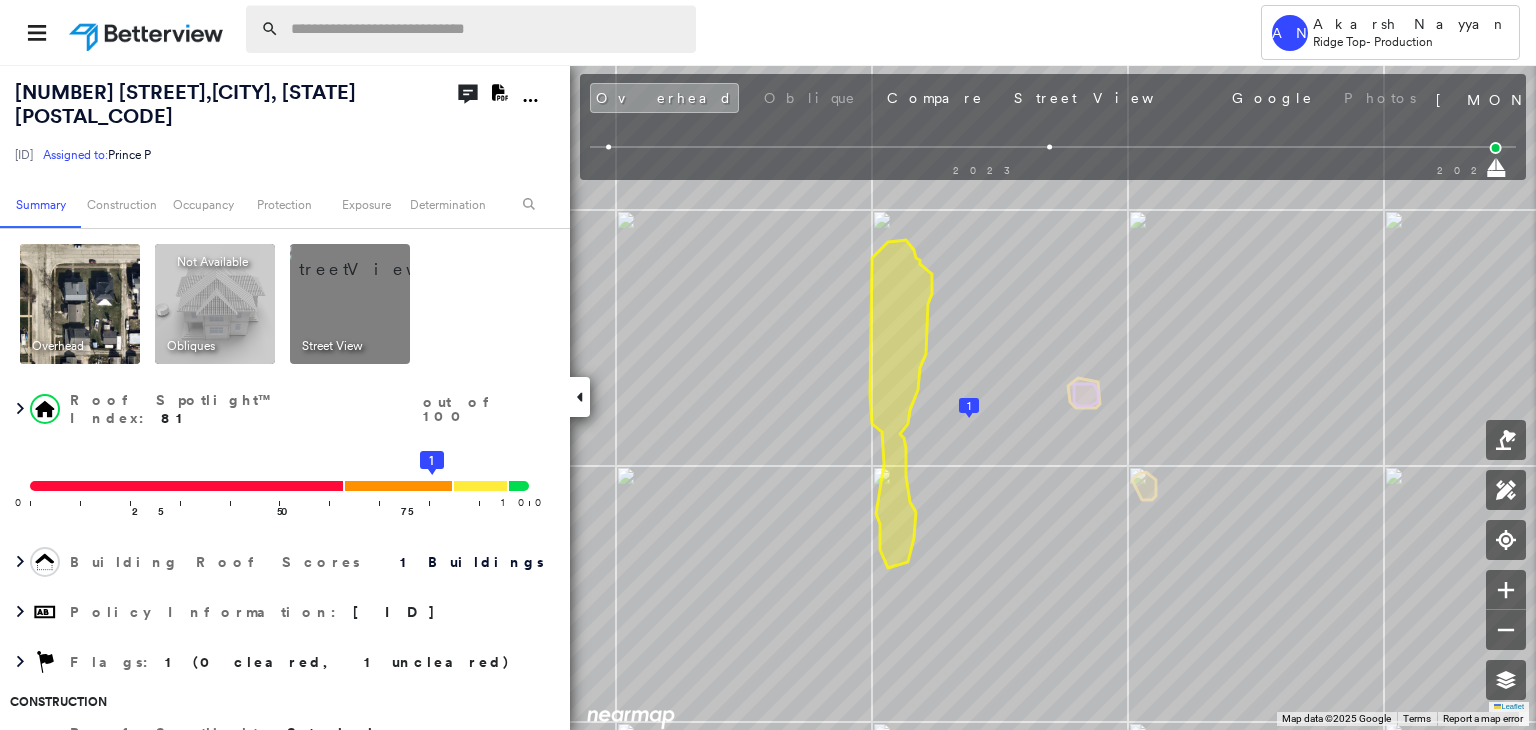 click at bounding box center (487, 29) 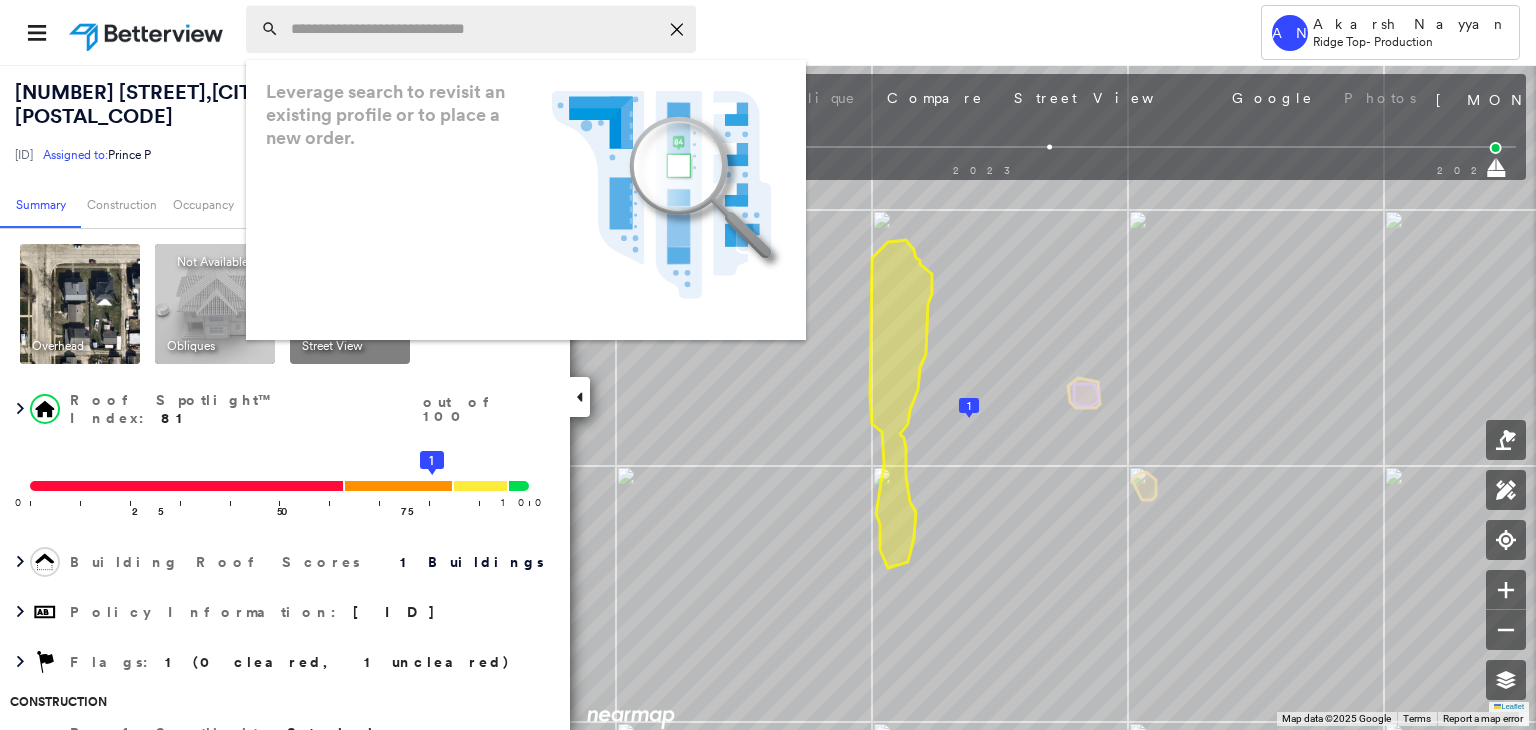paste on "**********" 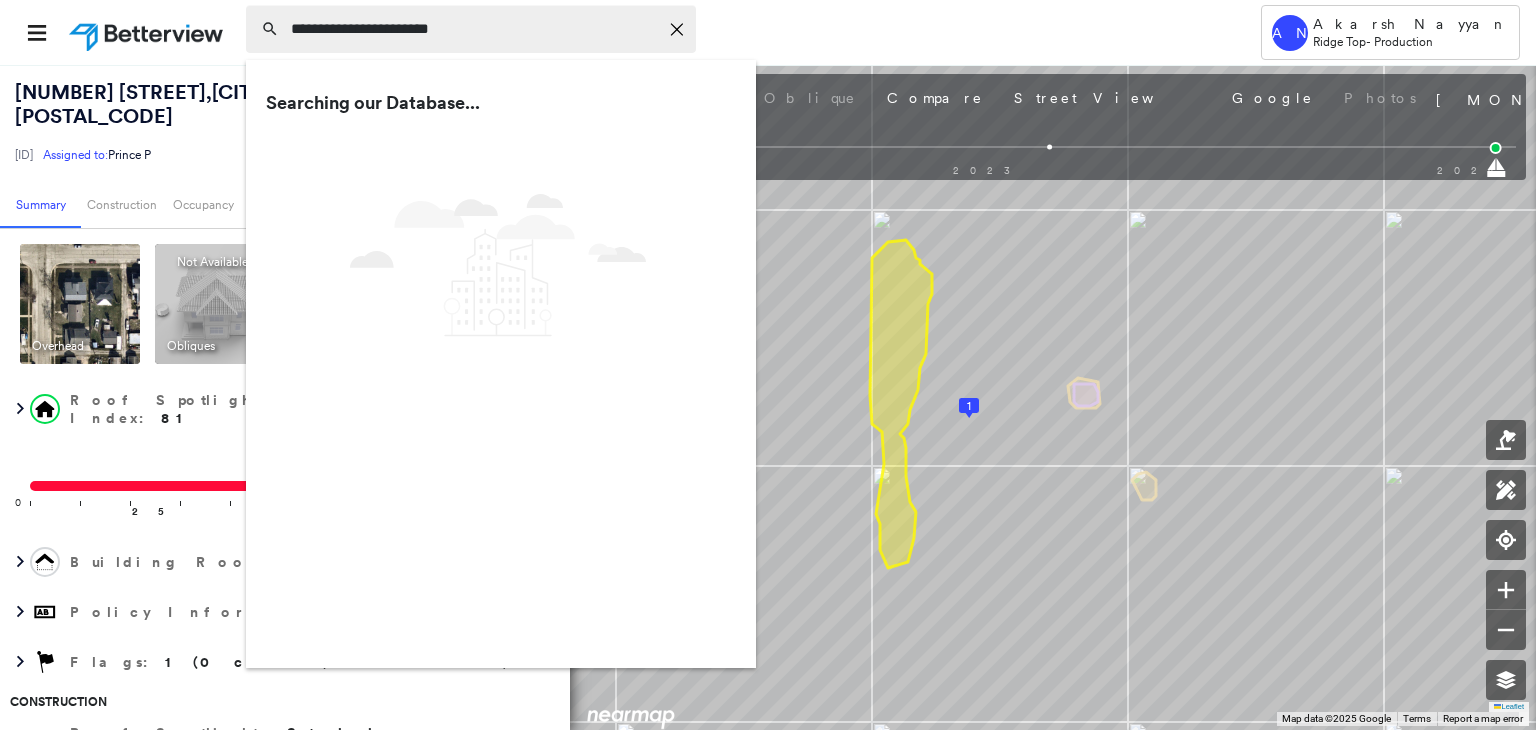 type on "**********" 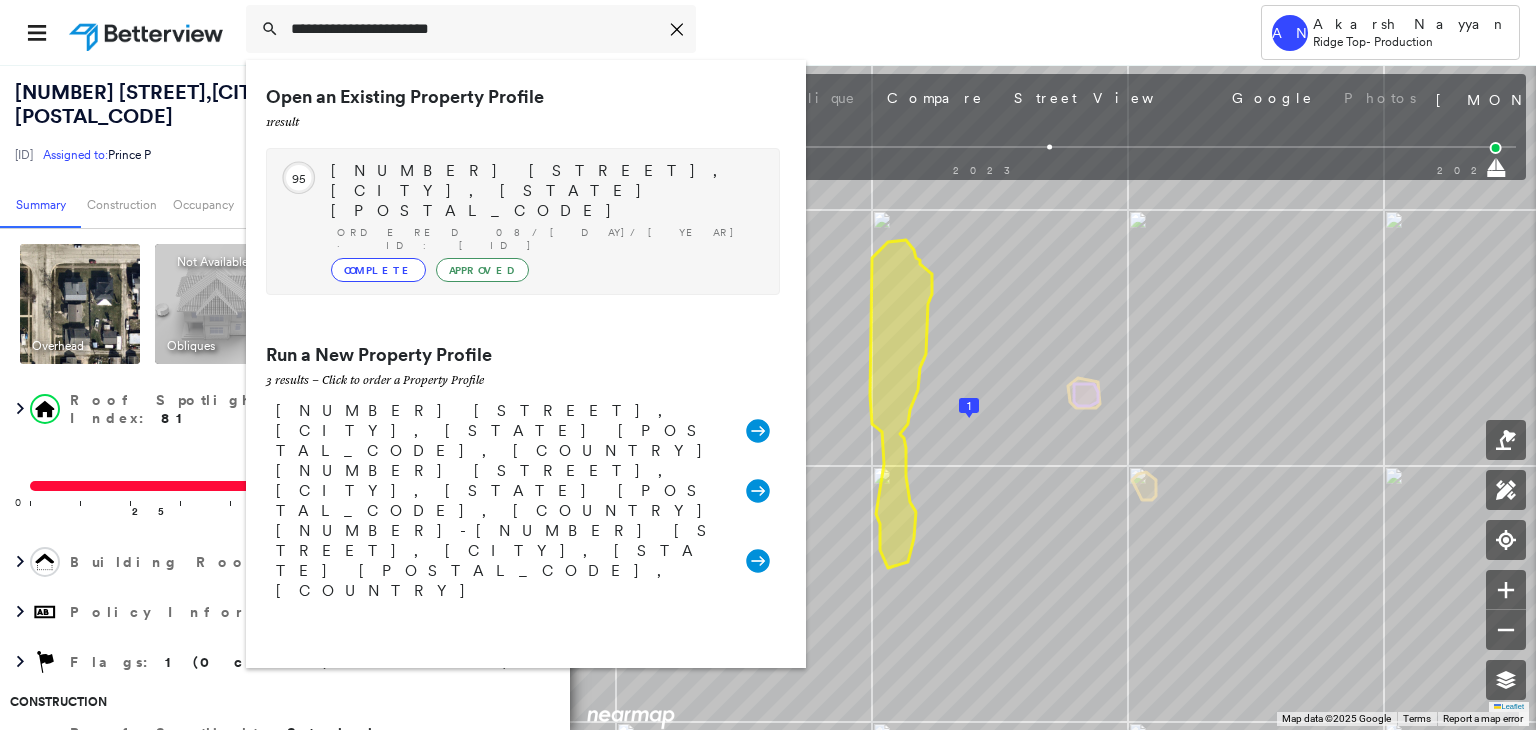 click on "[NUMBER] [STREET], [CITY], [STATE] [POSTAL_CODE]" at bounding box center [545, 191] 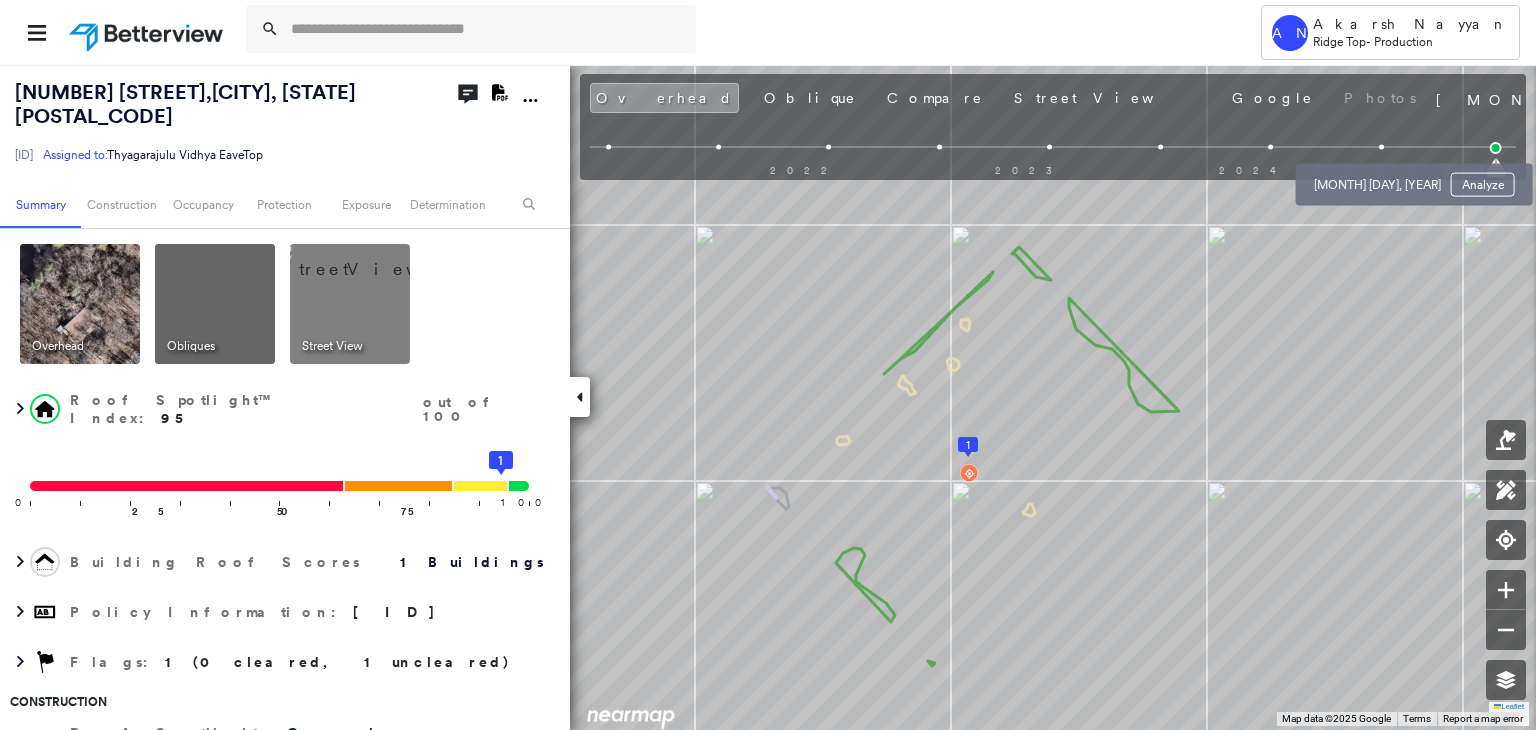 click at bounding box center (1381, 147) 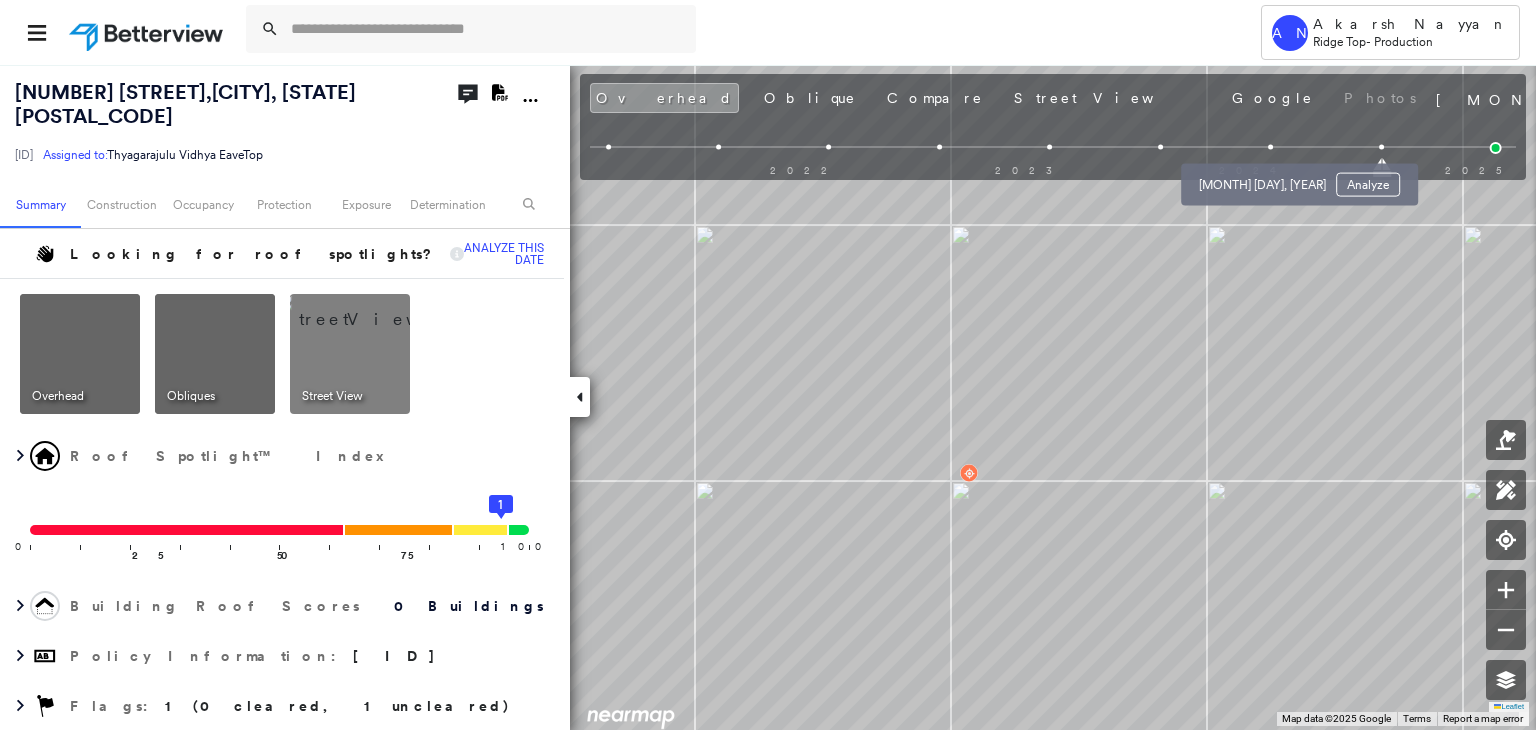 click at bounding box center [1271, 147] 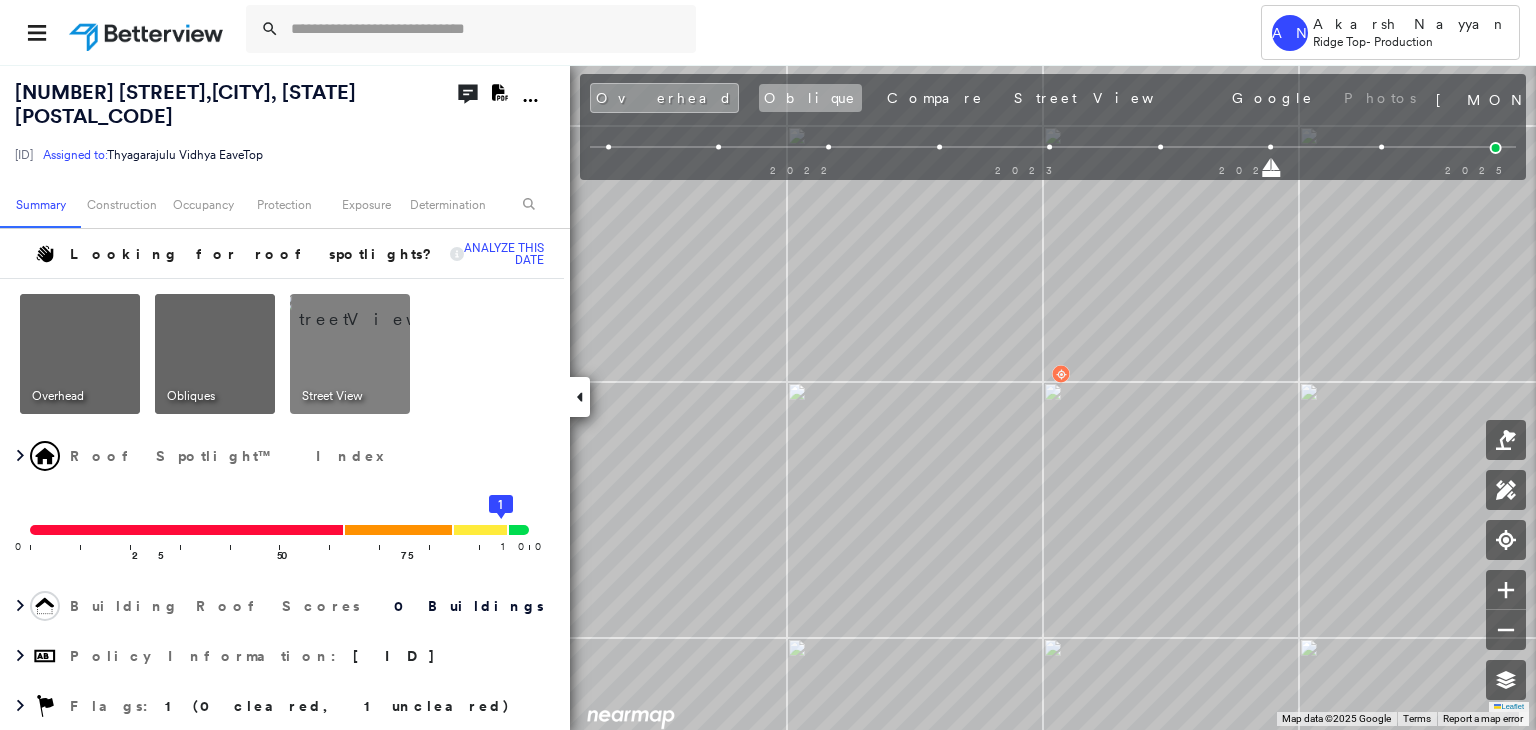click on "Oblique" at bounding box center [810, 98] 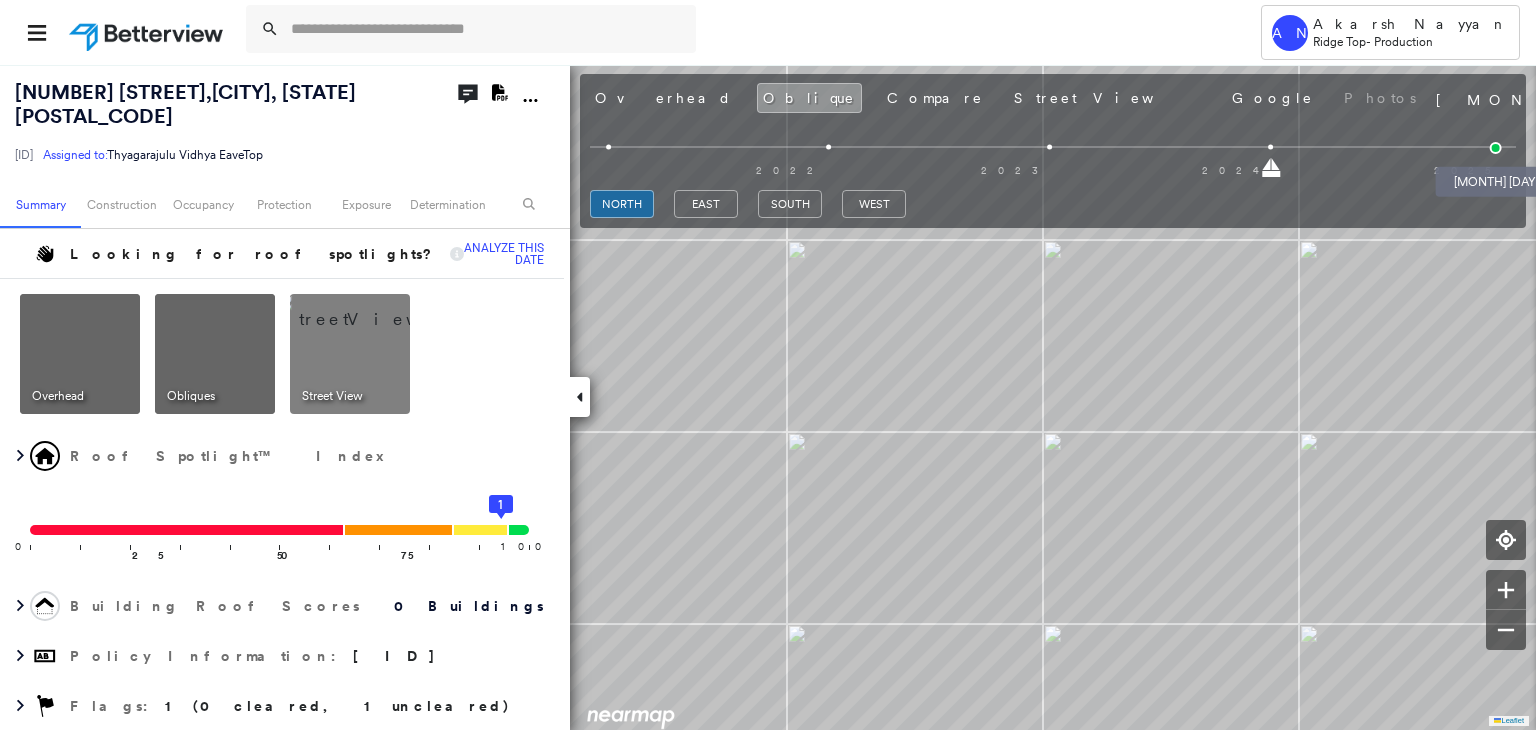 click at bounding box center (1496, 148) 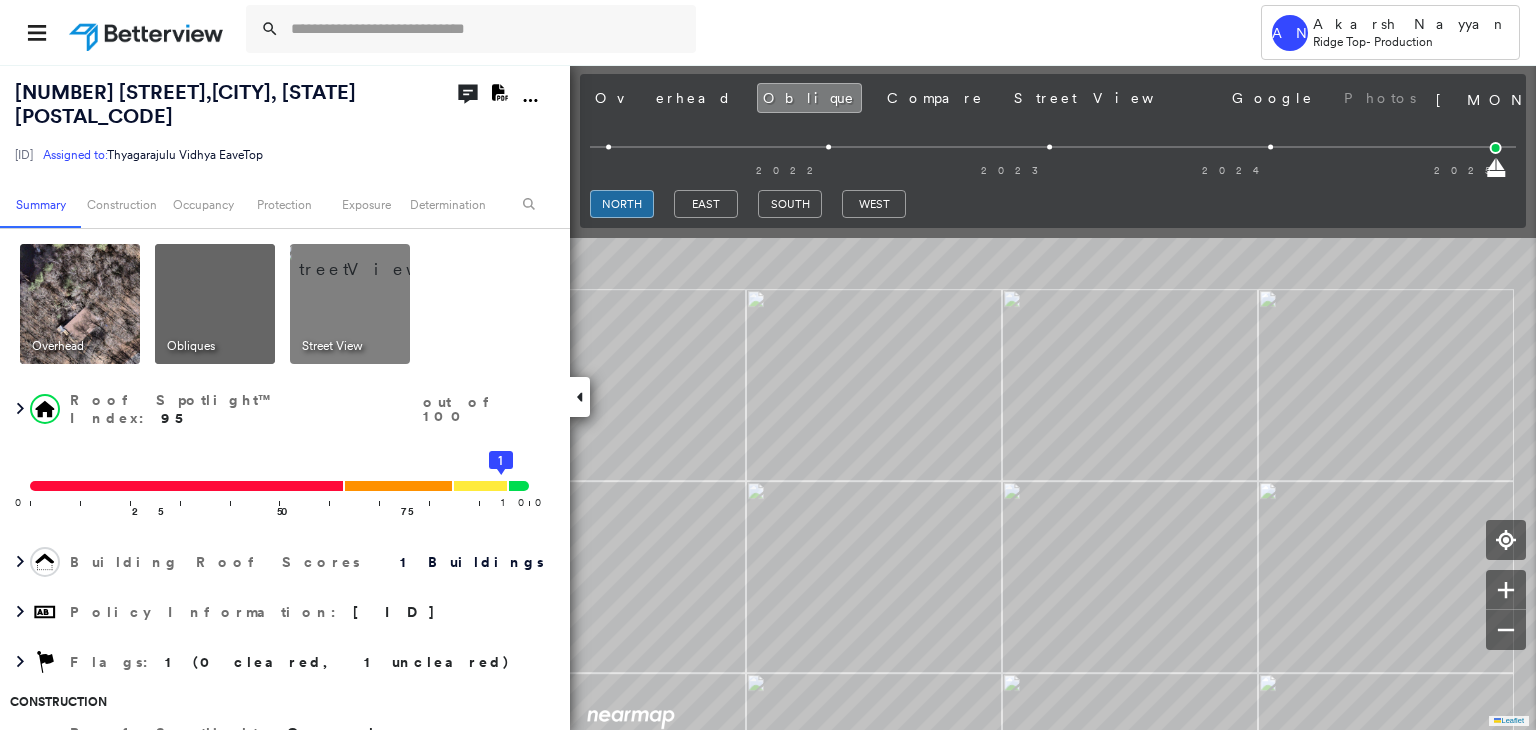 click on "Tower AN Akarsh Nayyan Ridge Top - Production [NUMBER] [STREET] , [CITY], [STATE] [POSTAL_CODE] [ID] Assigned to: [NAME] [NAME] EaveTop Assigned to: [NAME] [NAME] EaveTop [ID] Assigned to: [NAME] [NAME] EaveTop Open Comments Download PDF Report Summary Construction Occupancy Protection Exposure Determination Overhead Obliques Street View Roof Spotlight™ Index : 95 out of 100 0 100 25 50 75 1 Building Roof Scores 1 Buildings Policy Information : [ID] Flags : 1 (0 cleared, 1 uncleared) Construction Roof Spotlights : Overhang, Chimney, Vent, Antenna Property Features : Water Hazard Roof Size & Shape : 1 building - Gable | Asphalt Shingle Occupancy Protection Exposure Determination Flags : 1 (0 cleared, 1 uncleared) Uncleared Flags (1) Cleared Flags (0) Betterview Property Flagged 08/[DAY]/[YEAR] Clear Action Taken New Entry History Quote/New Business Terms & Conditions Added ACV Endorsement Added Cosmetic Endorsement Inspection/Loss Control Onsite Inspection Ordered" at bounding box center (768, 365) 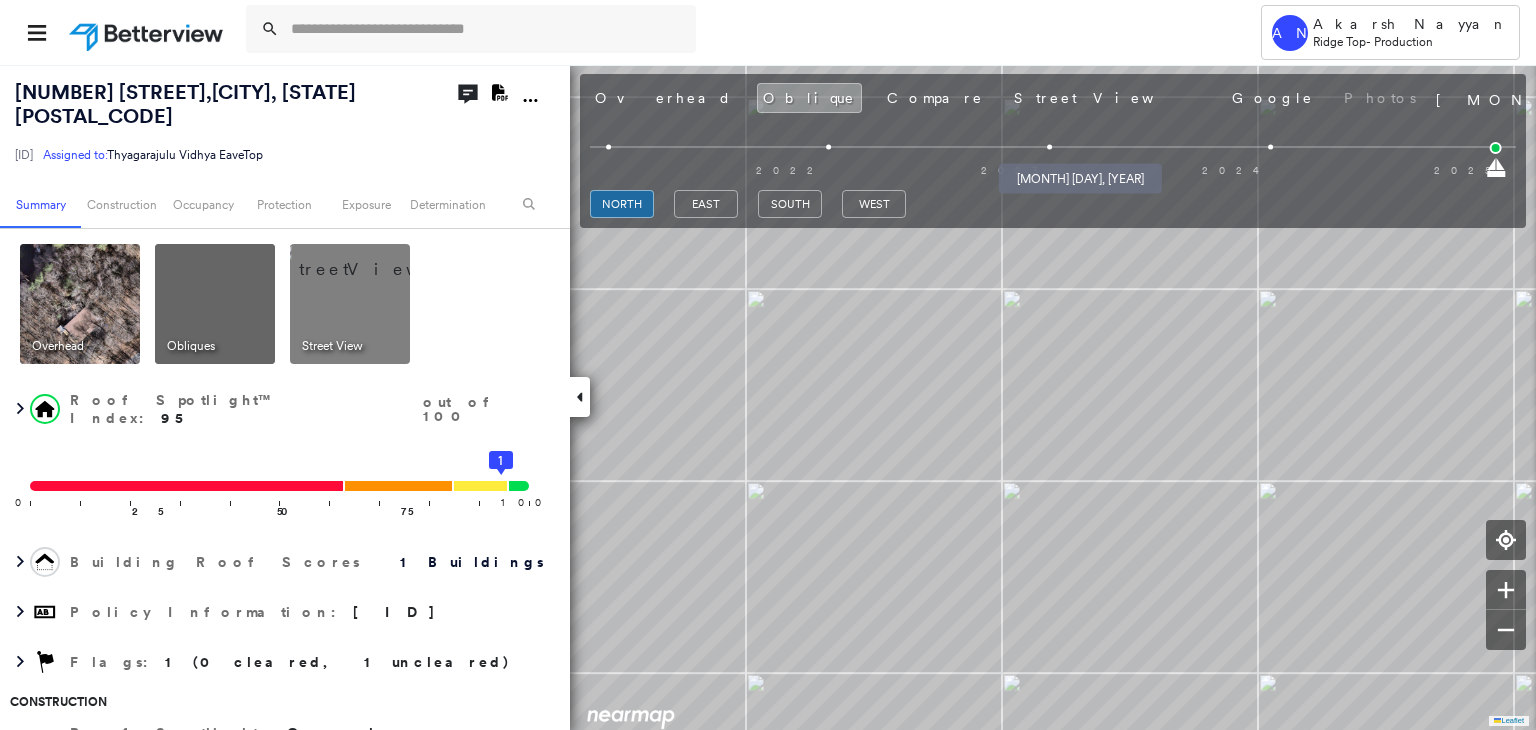click at bounding box center [1050, 147] 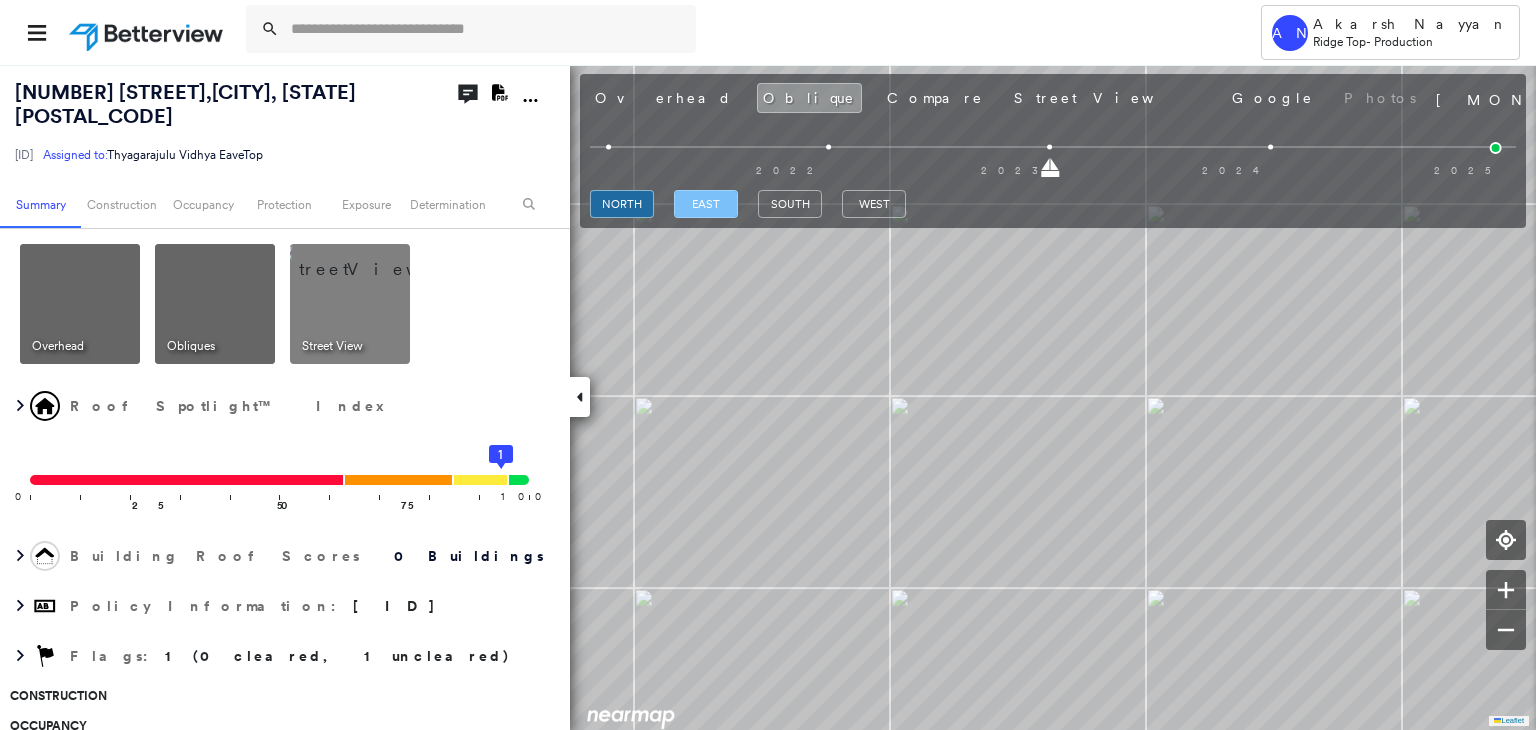 click on "east" at bounding box center (706, 204) 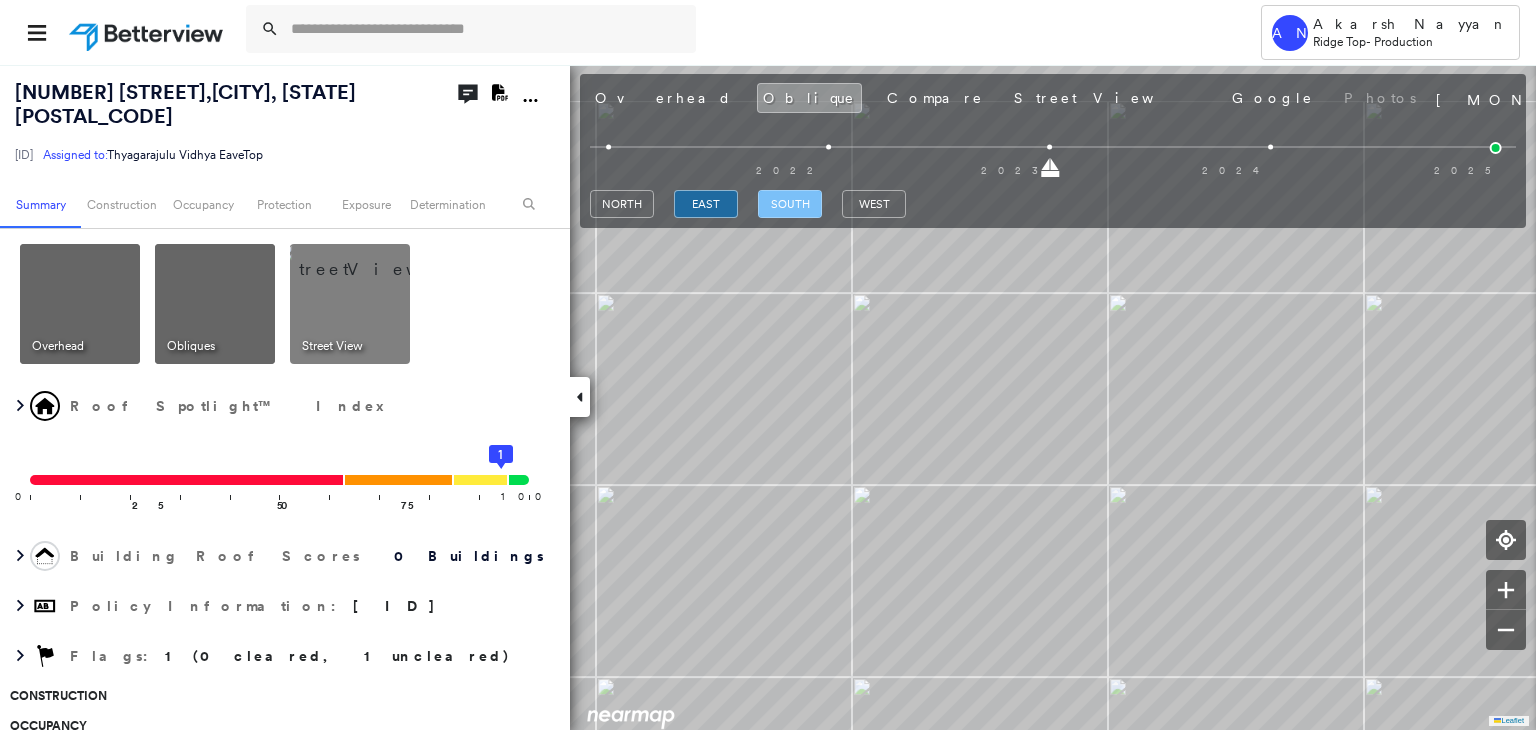 click on "south" at bounding box center (790, 204) 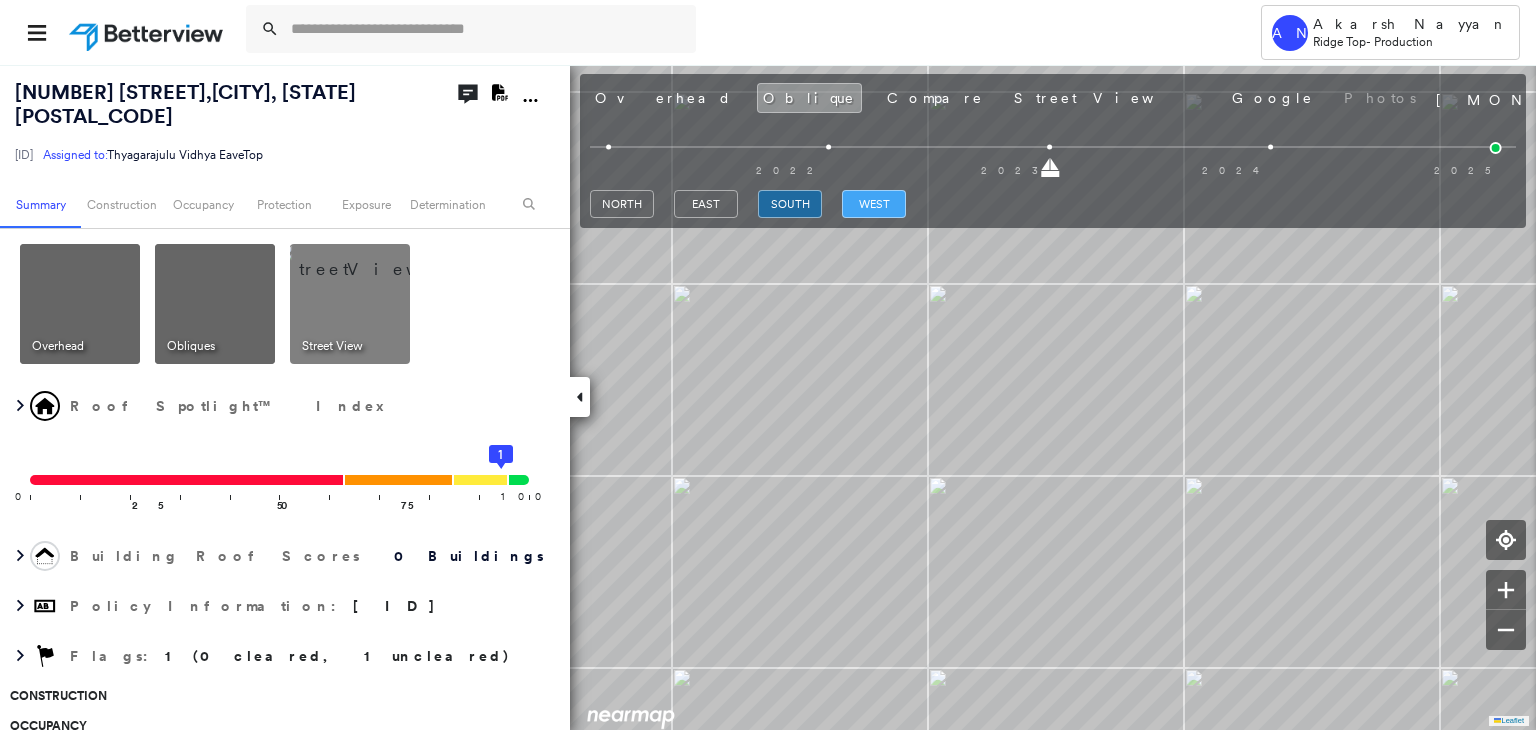 click on "west" at bounding box center (874, 204) 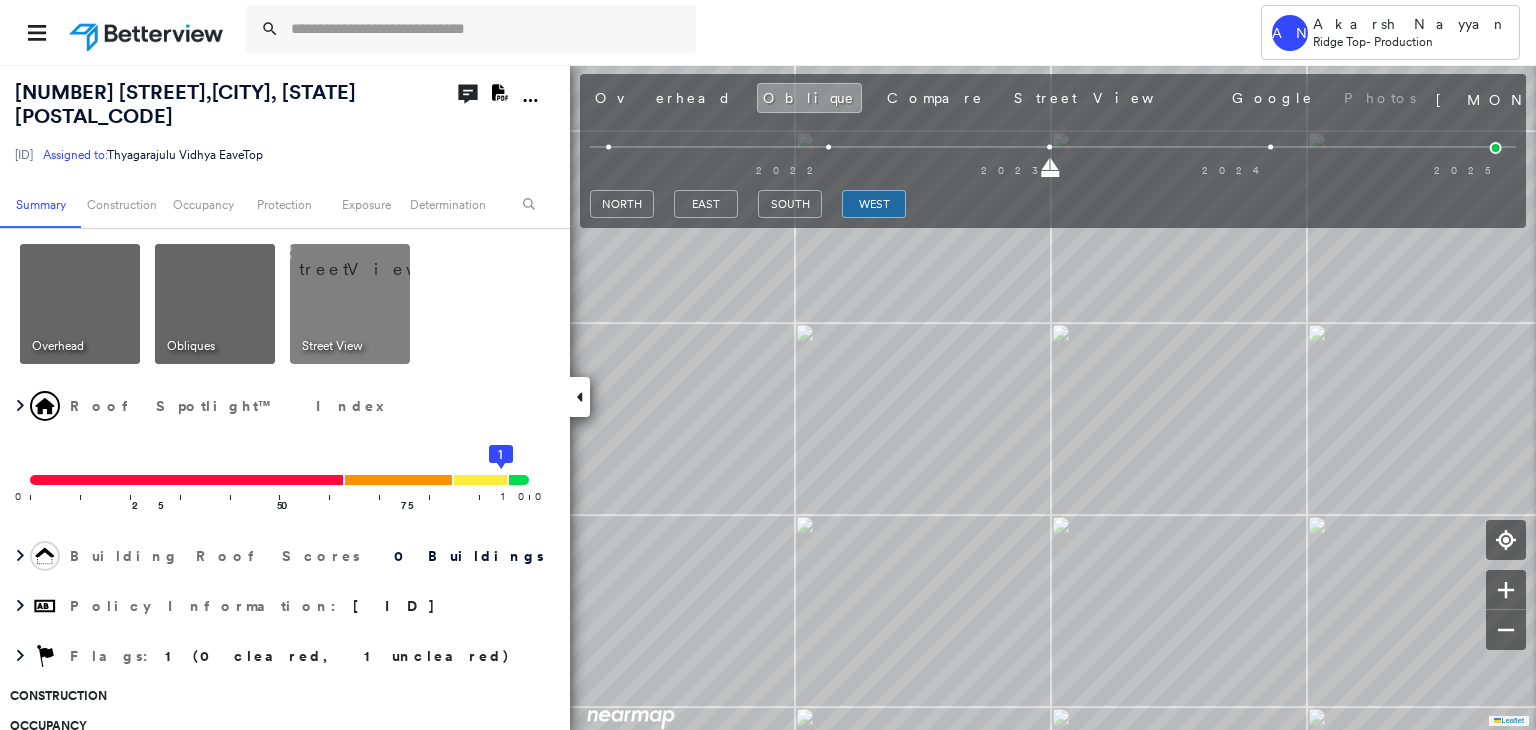 click on "north east south west" at bounding box center (748, 204) 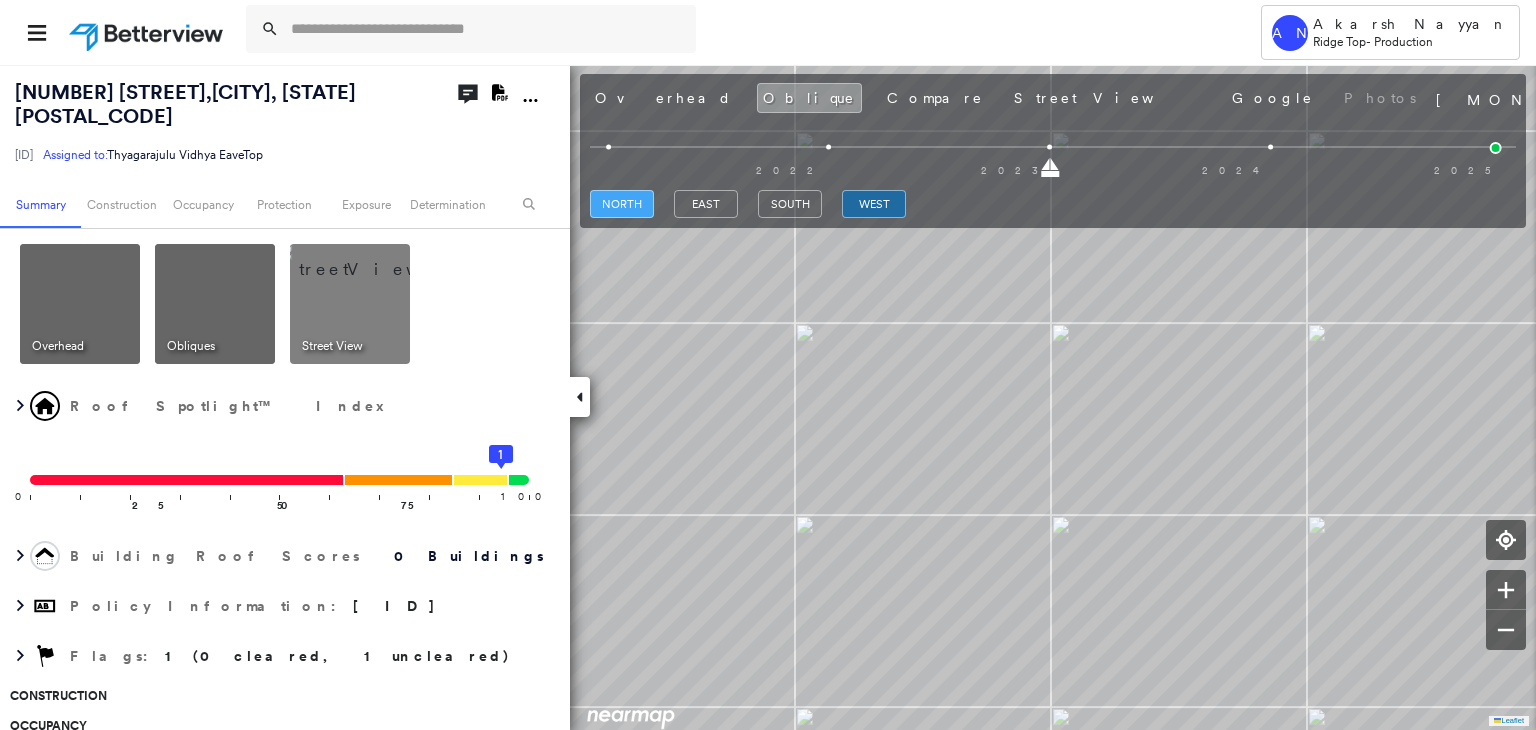 click on "north" at bounding box center [622, 204] 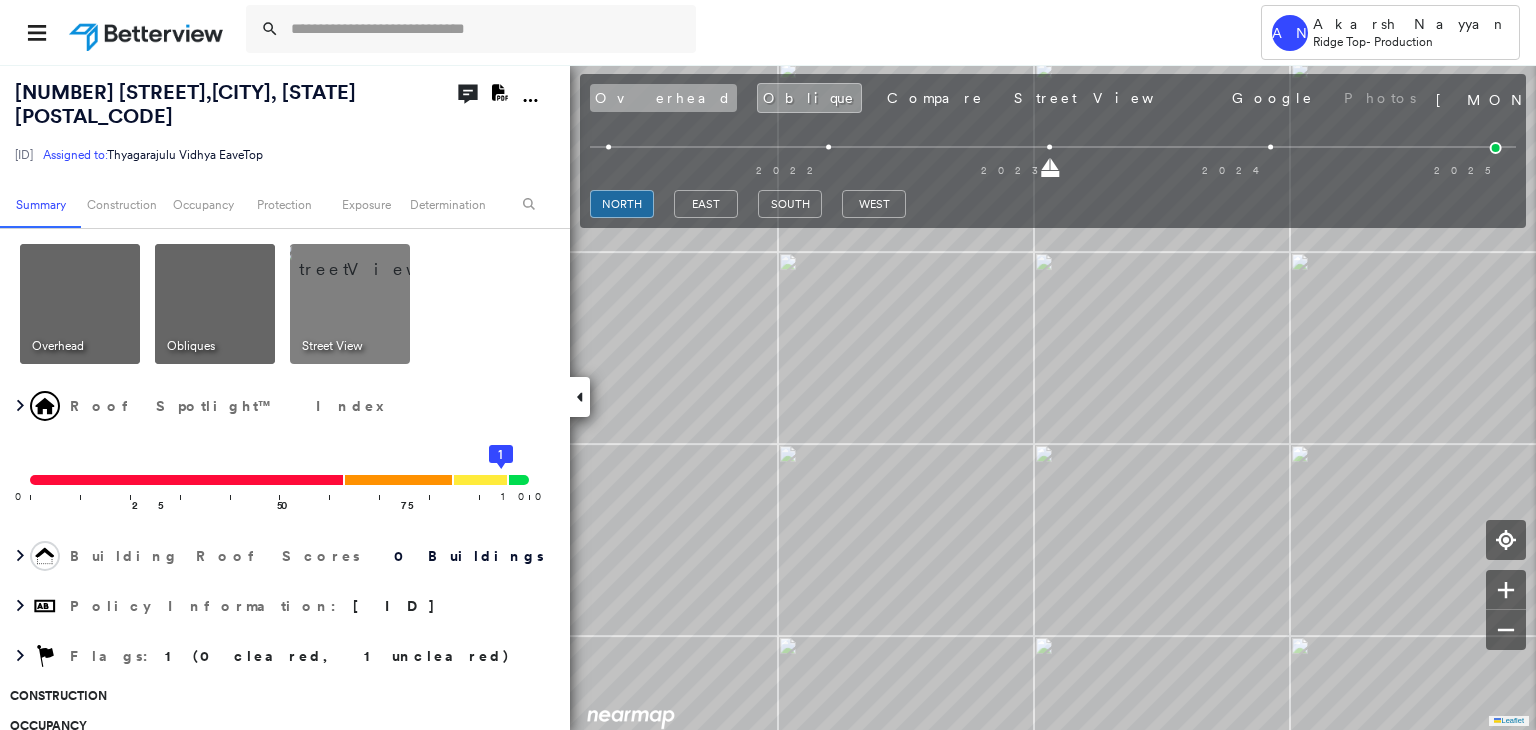 click on "Overhead" at bounding box center [663, 98] 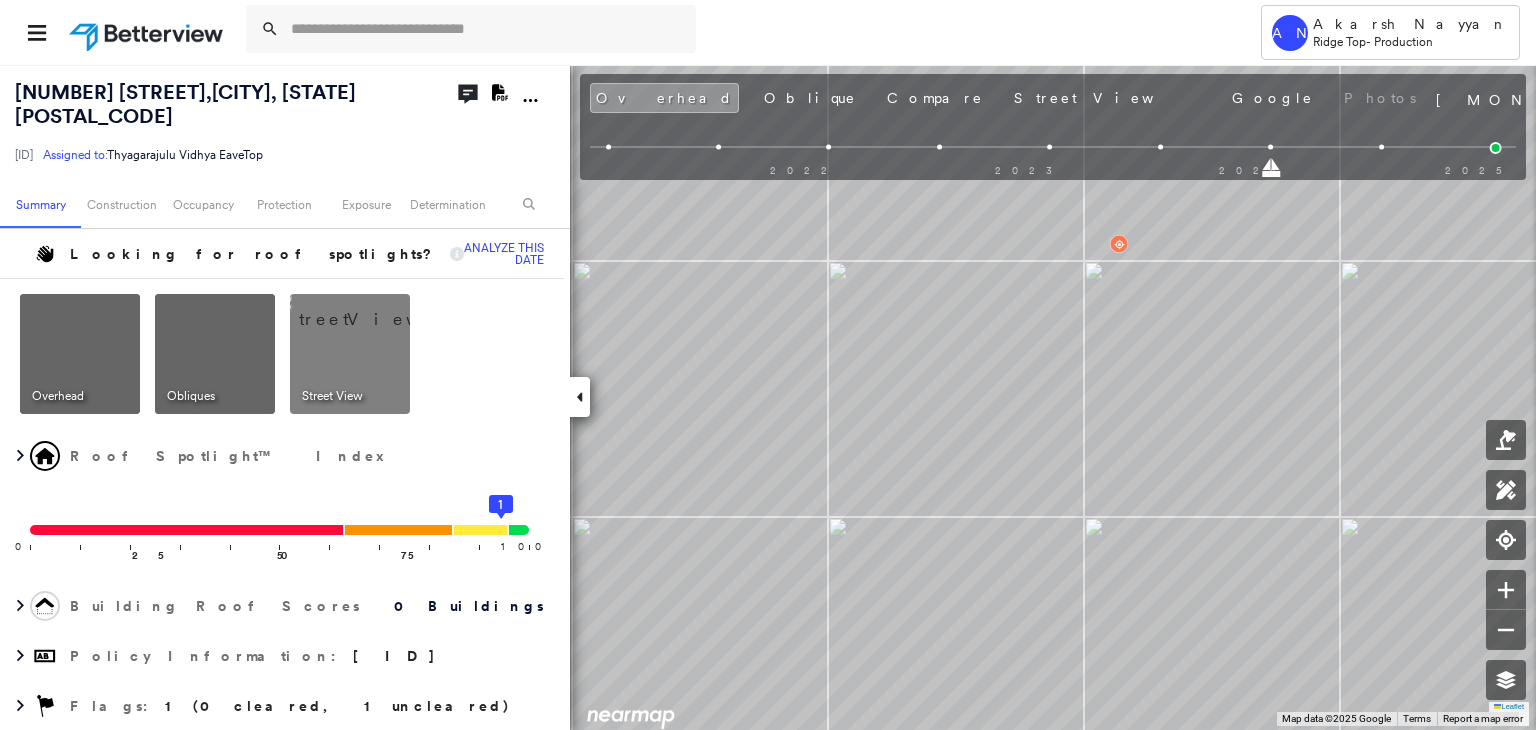 click at bounding box center [1160, 147] 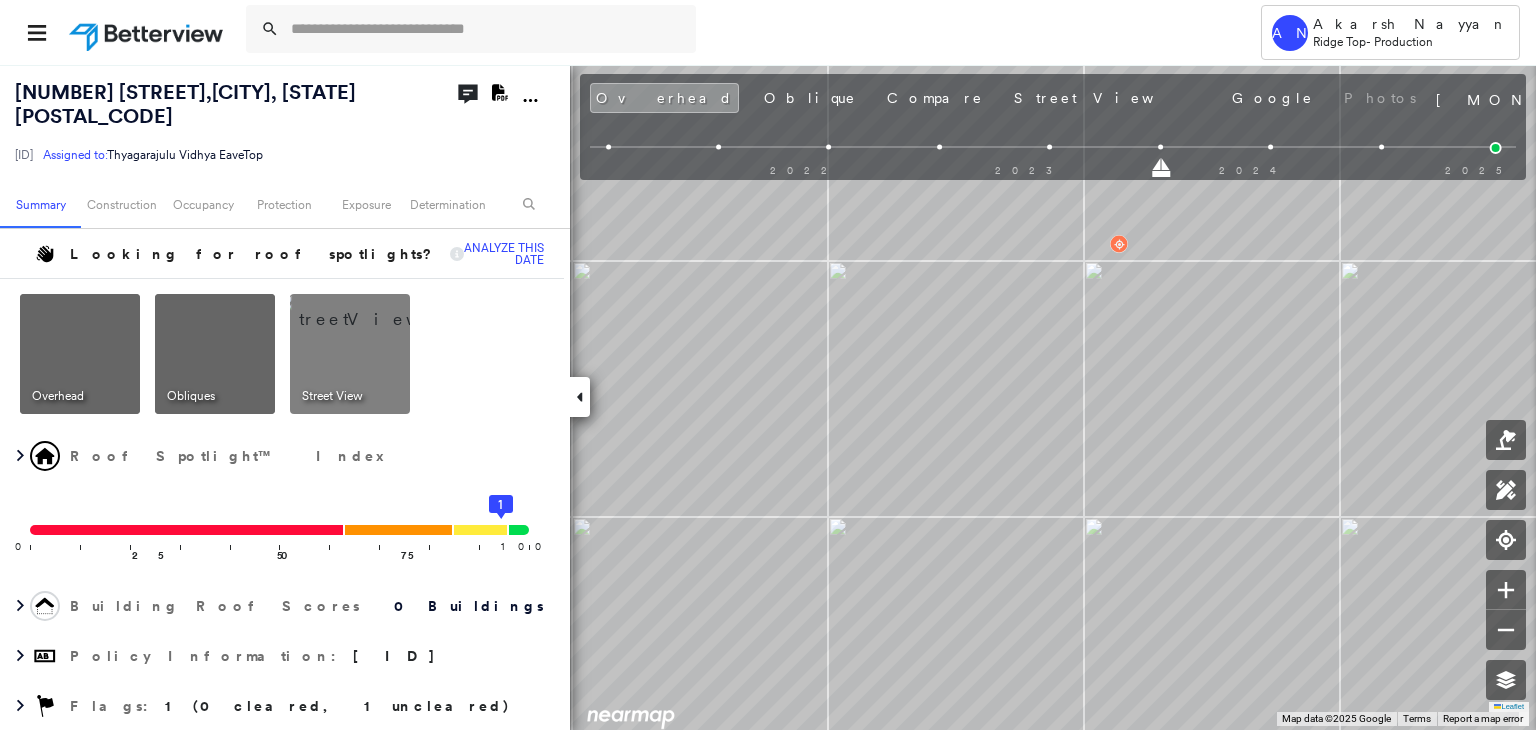 click at bounding box center (1050, 147) 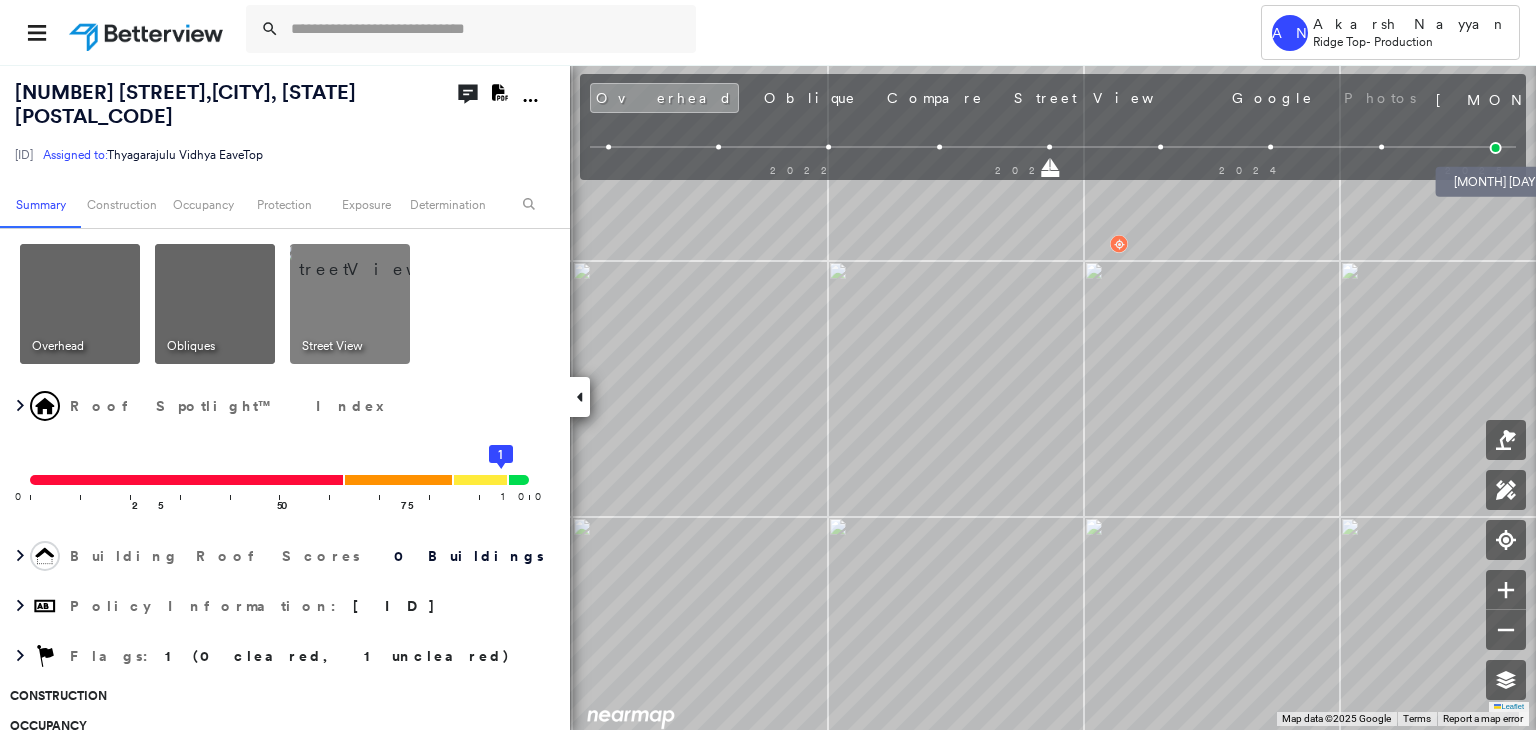 click at bounding box center (1496, 148) 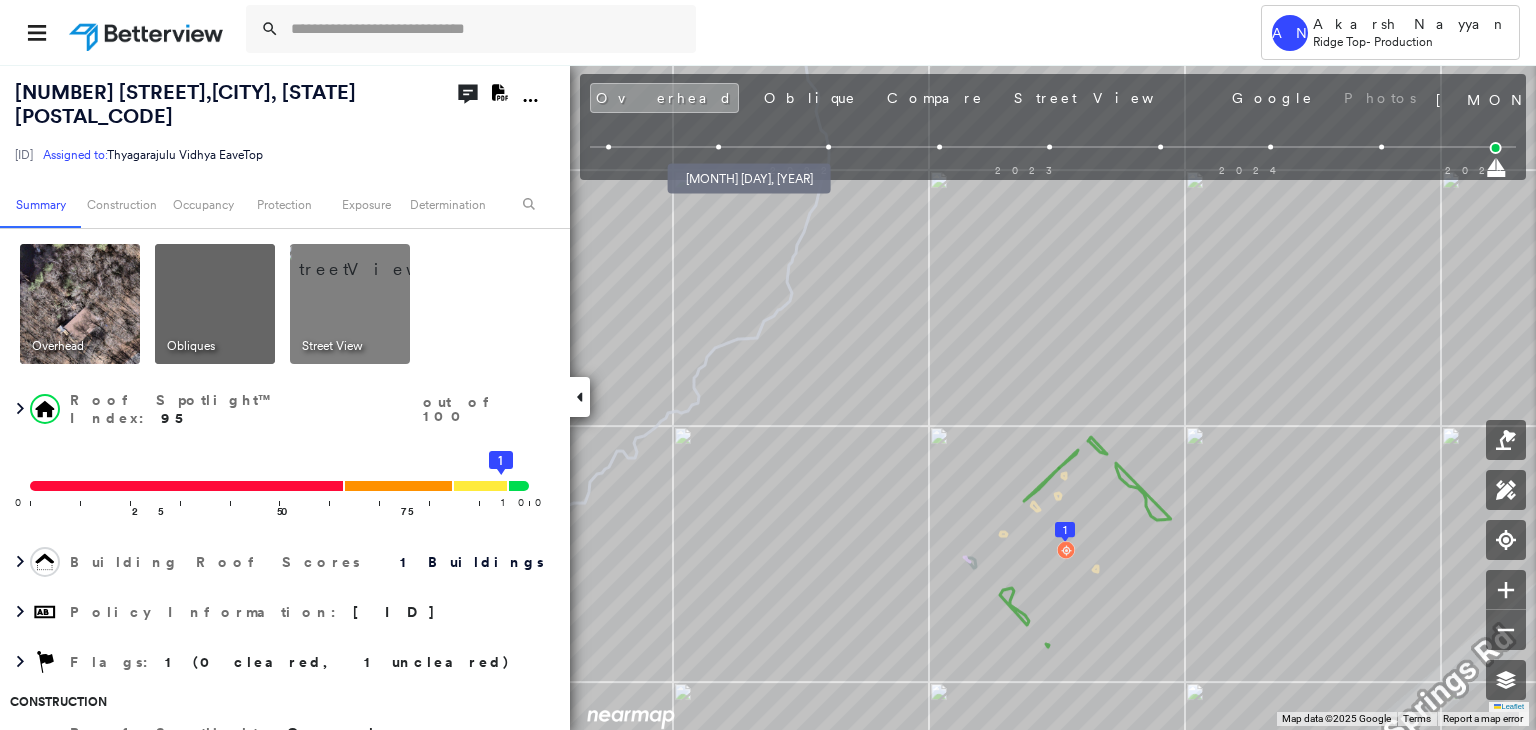 click at bounding box center [718, 147] 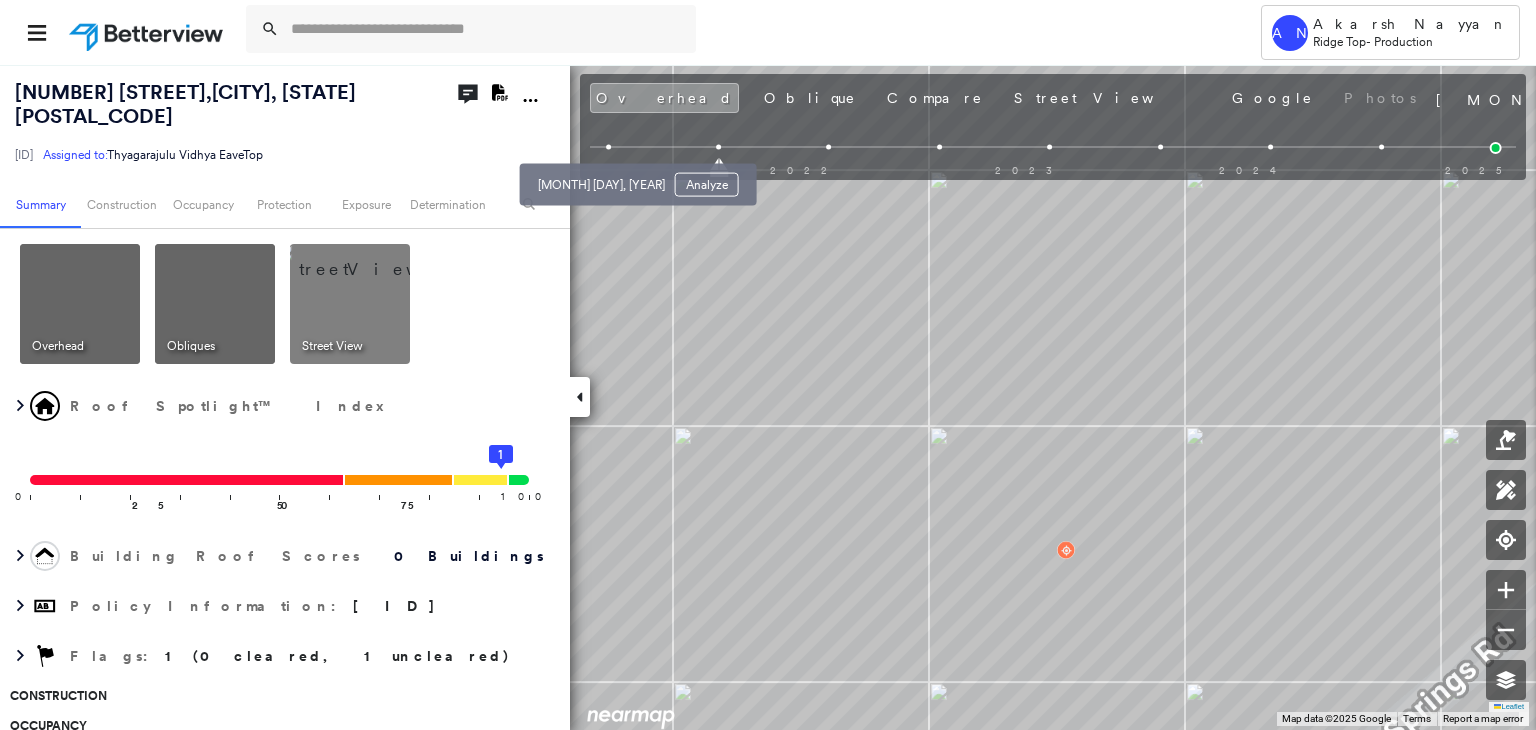 click at bounding box center (608, 147) 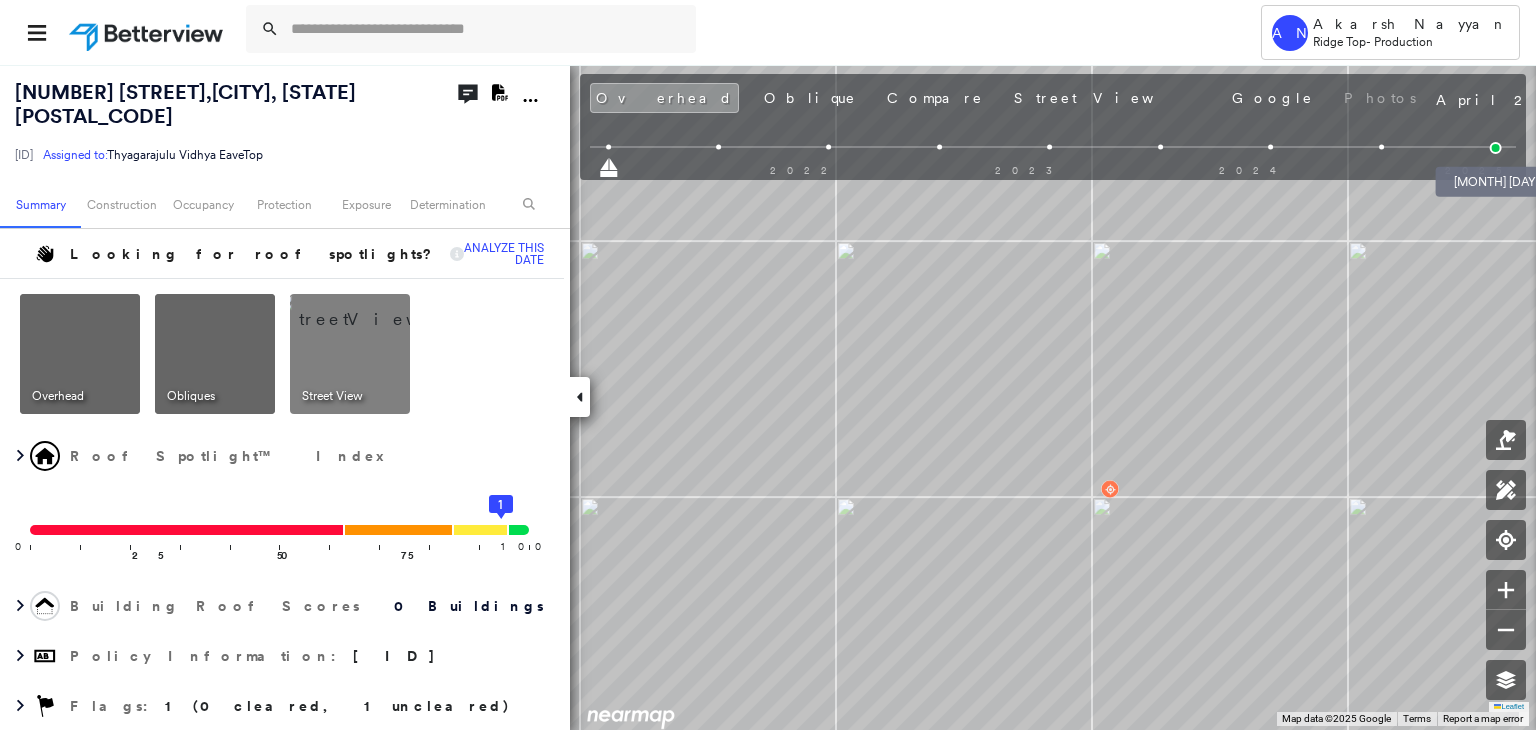click at bounding box center (1496, 148) 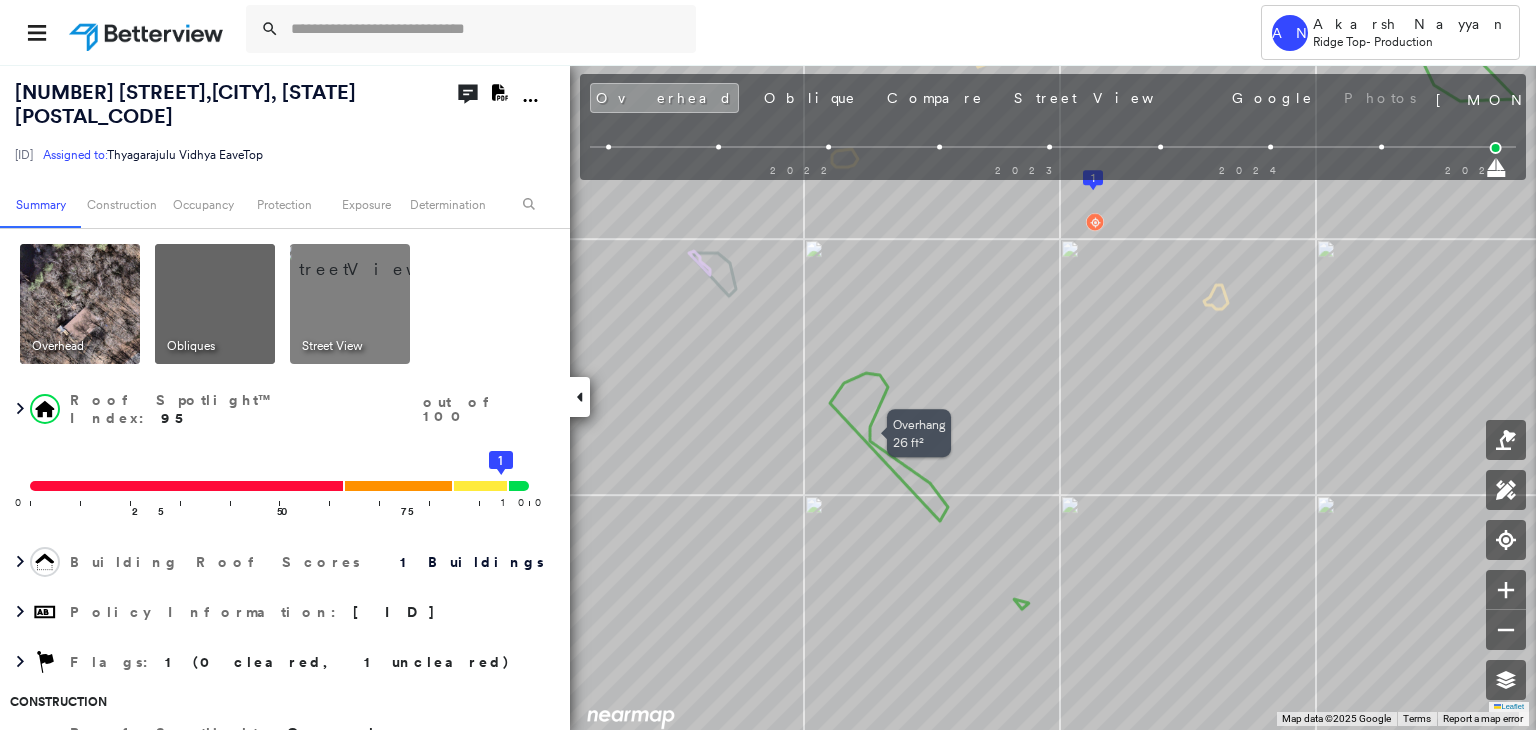 drag, startPoint x: 1032, startPoint y: 458, endPoint x: 936, endPoint y: 491, distance: 101.51354 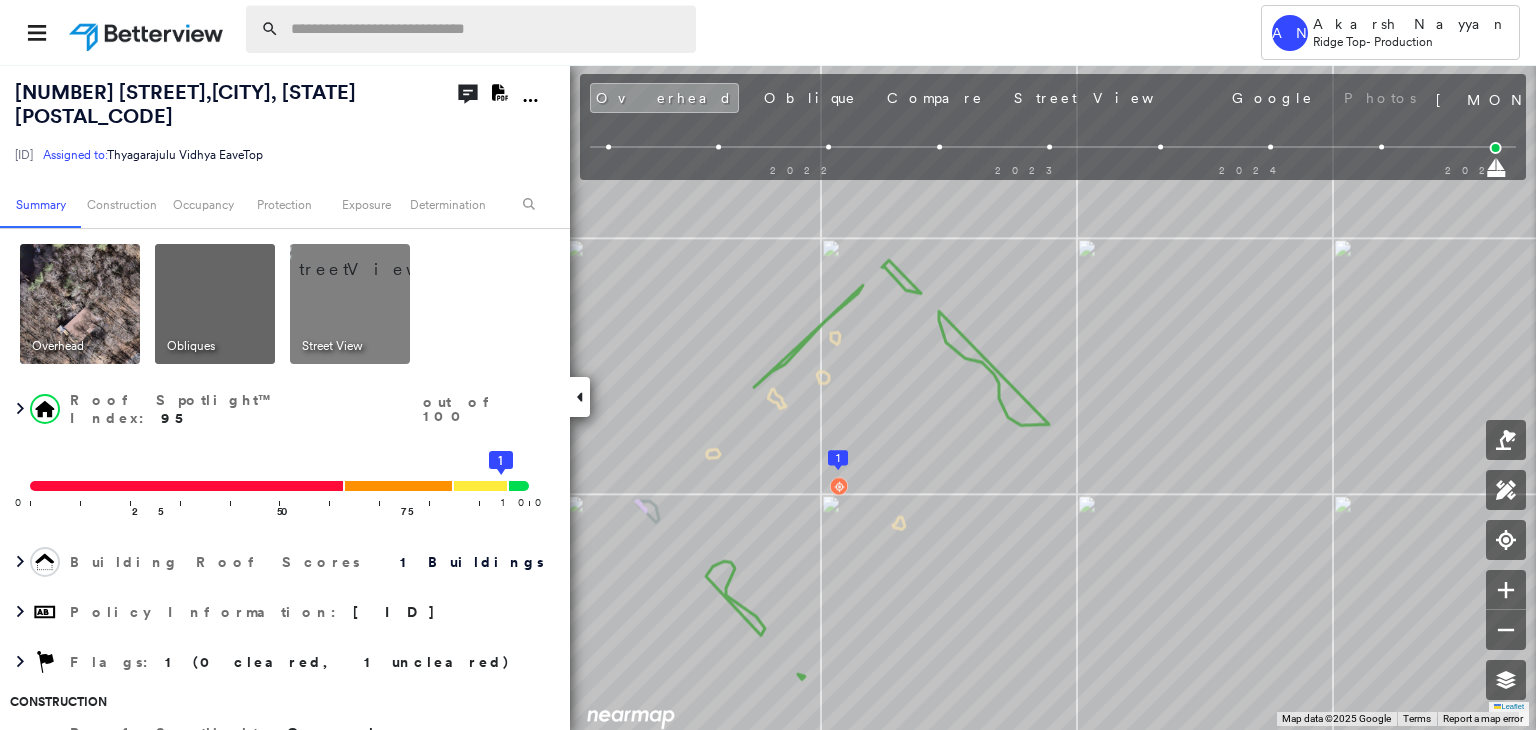 click at bounding box center (487, 29) 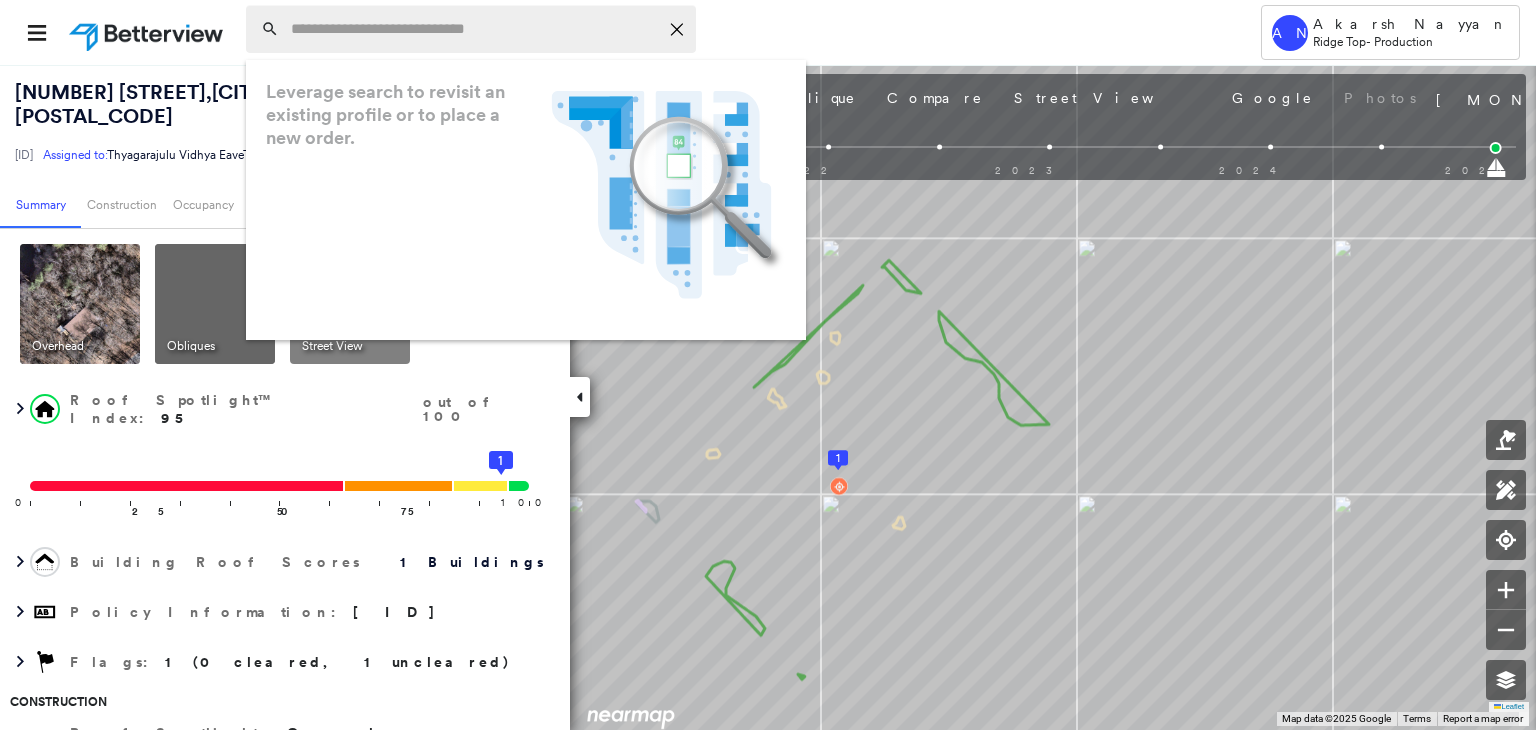 paste on "**********" 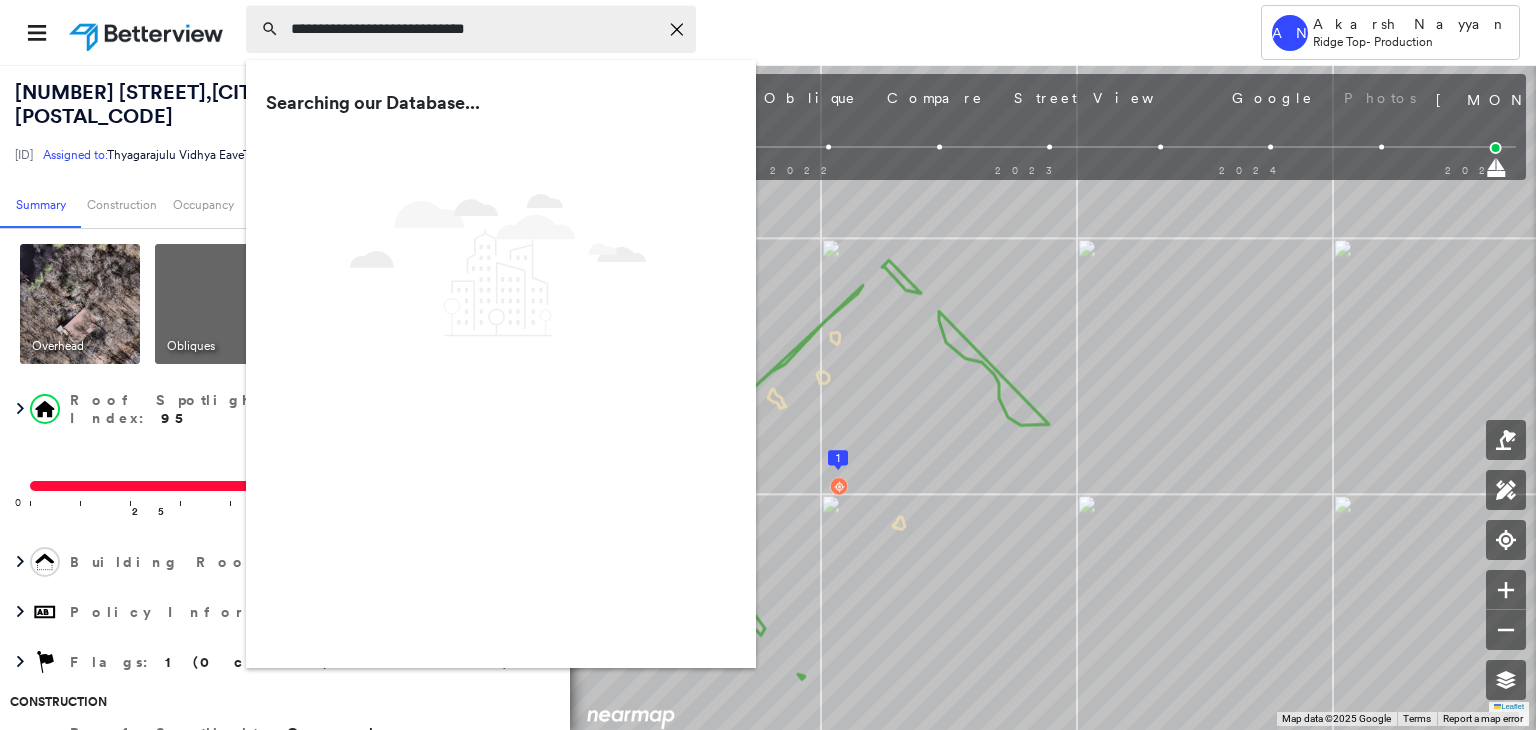 type on "**********" 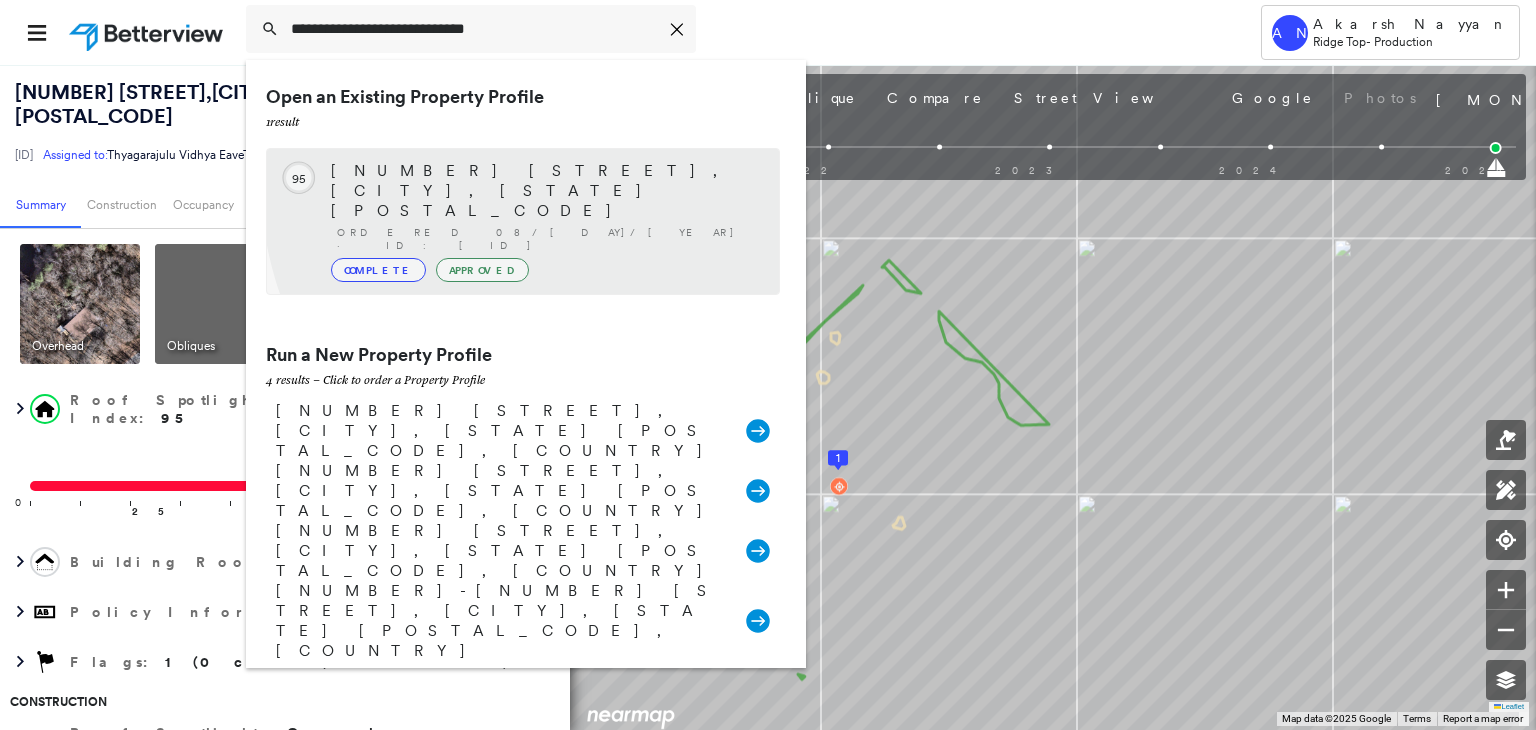 click on "[NUMBER] [STREET], [CITY], [STATE] [POSTAL_CODE] Ordered 08/[DAY]/[YEAR] · ID: [ID] Complete Approved" at bounding box center (545, 221) 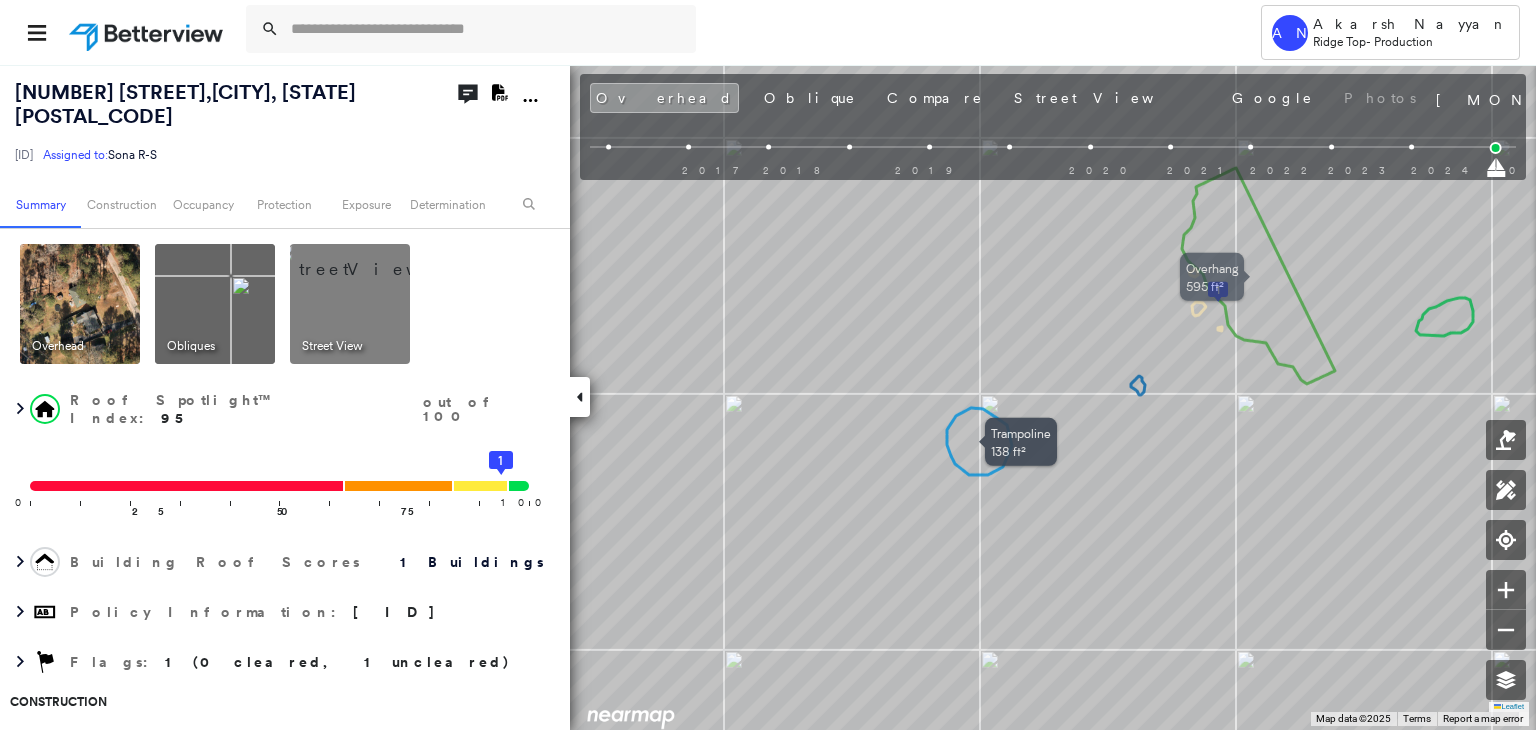 drag, startPoint x: 934, startPoint y: 447, endPoint x: 971, endPoint y: 420, distance: 45.80393 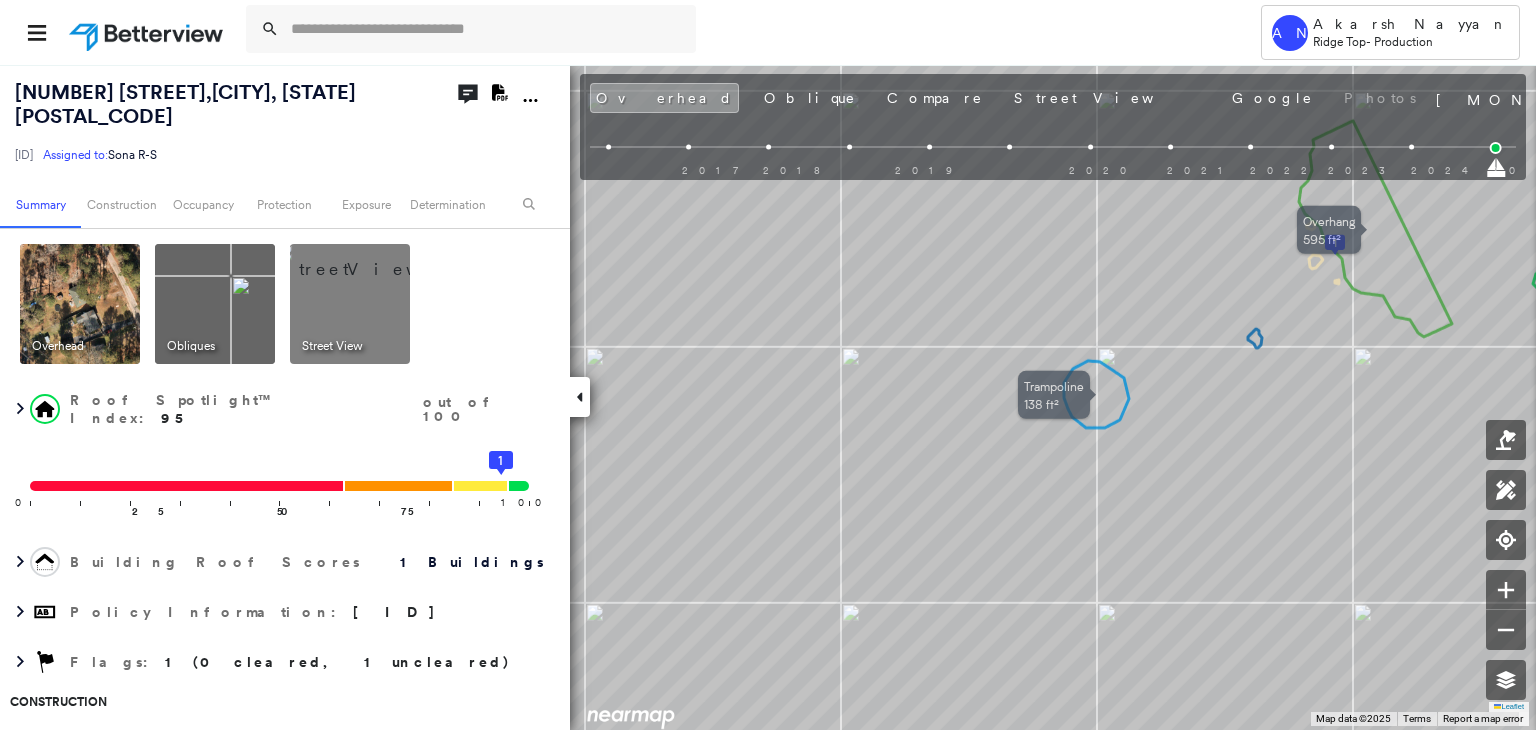 drag, startPoint x: 1021, startPoint y: 464, endPoint x: 1126, endPoint y: 404, distance: 120.93387 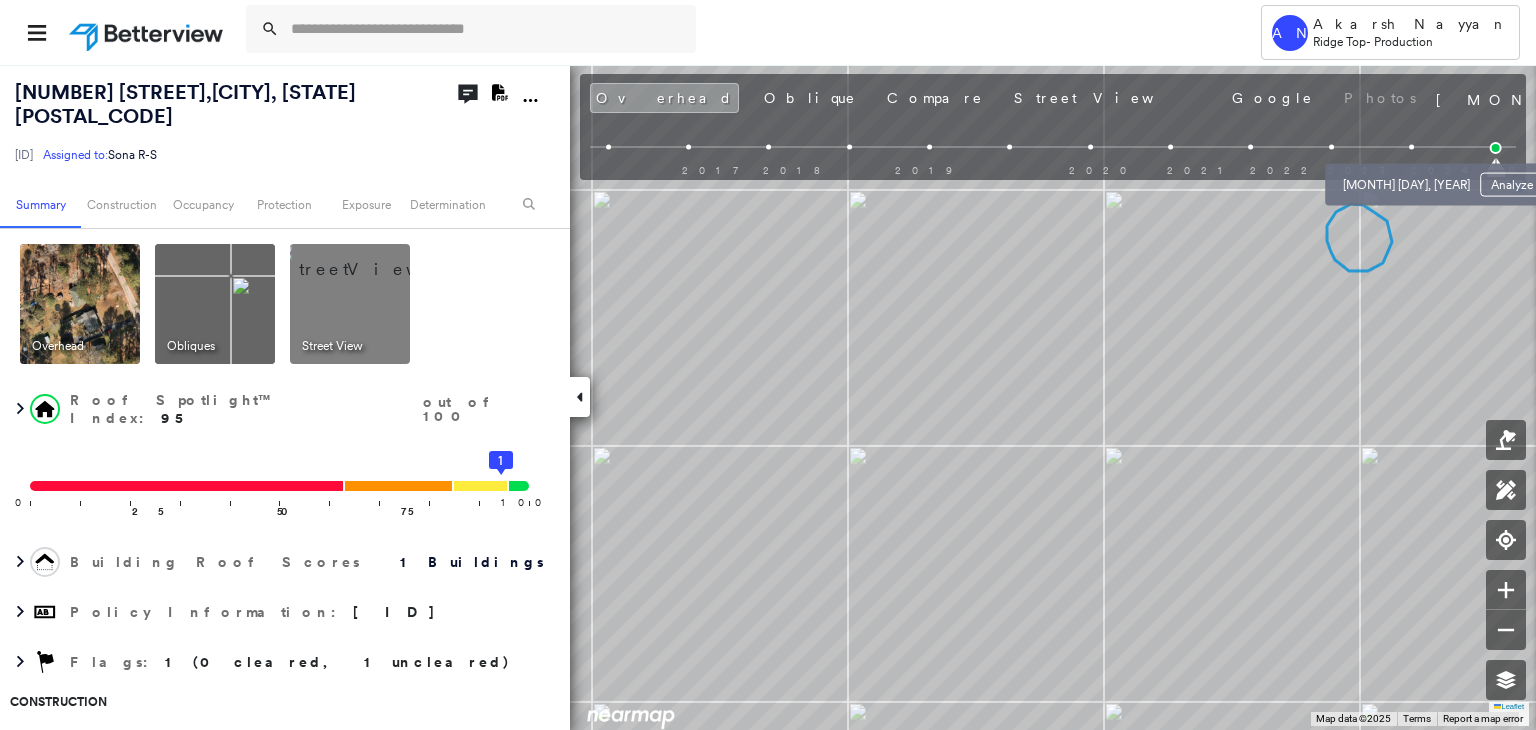 click at bounding box center [1411, 147] 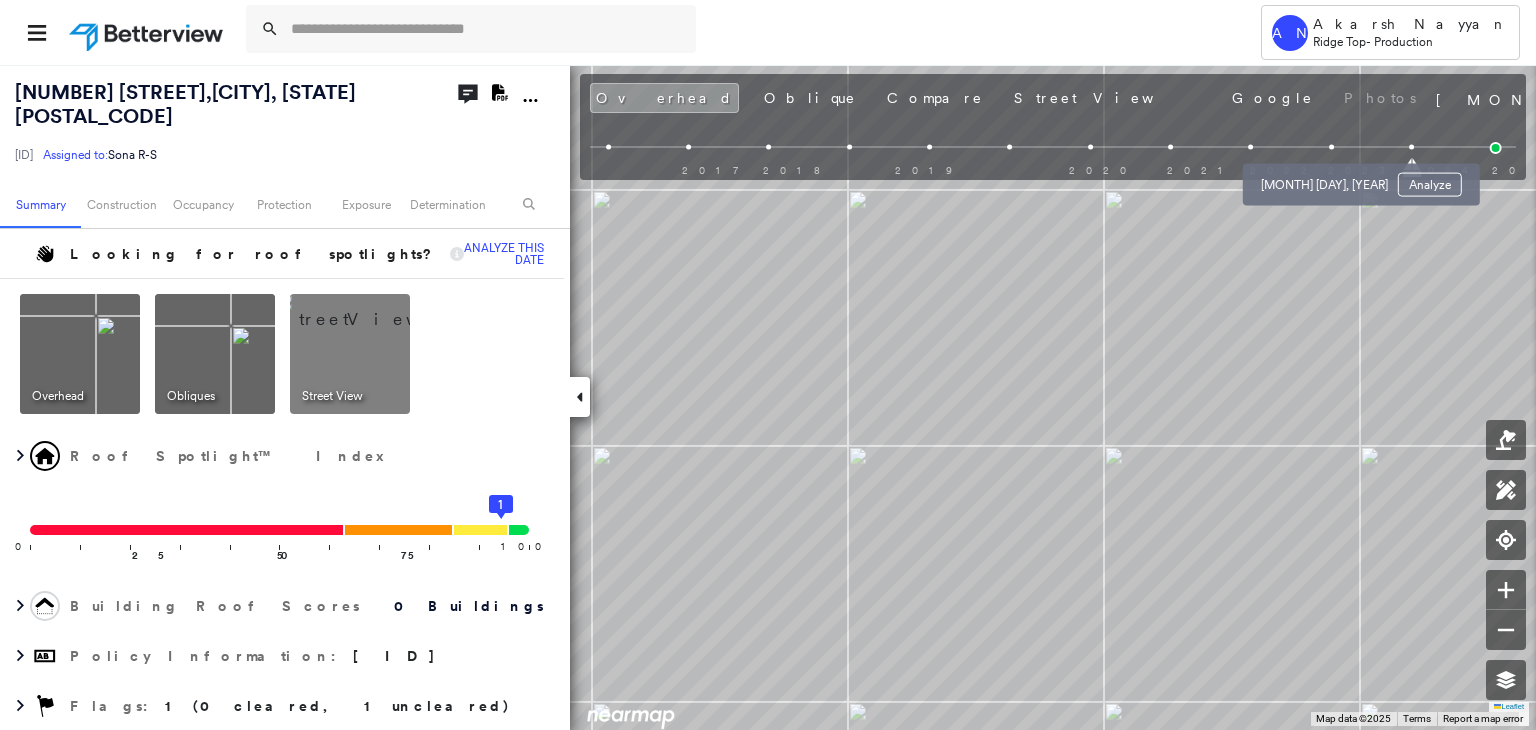 click at bounding box center (1331, 147) 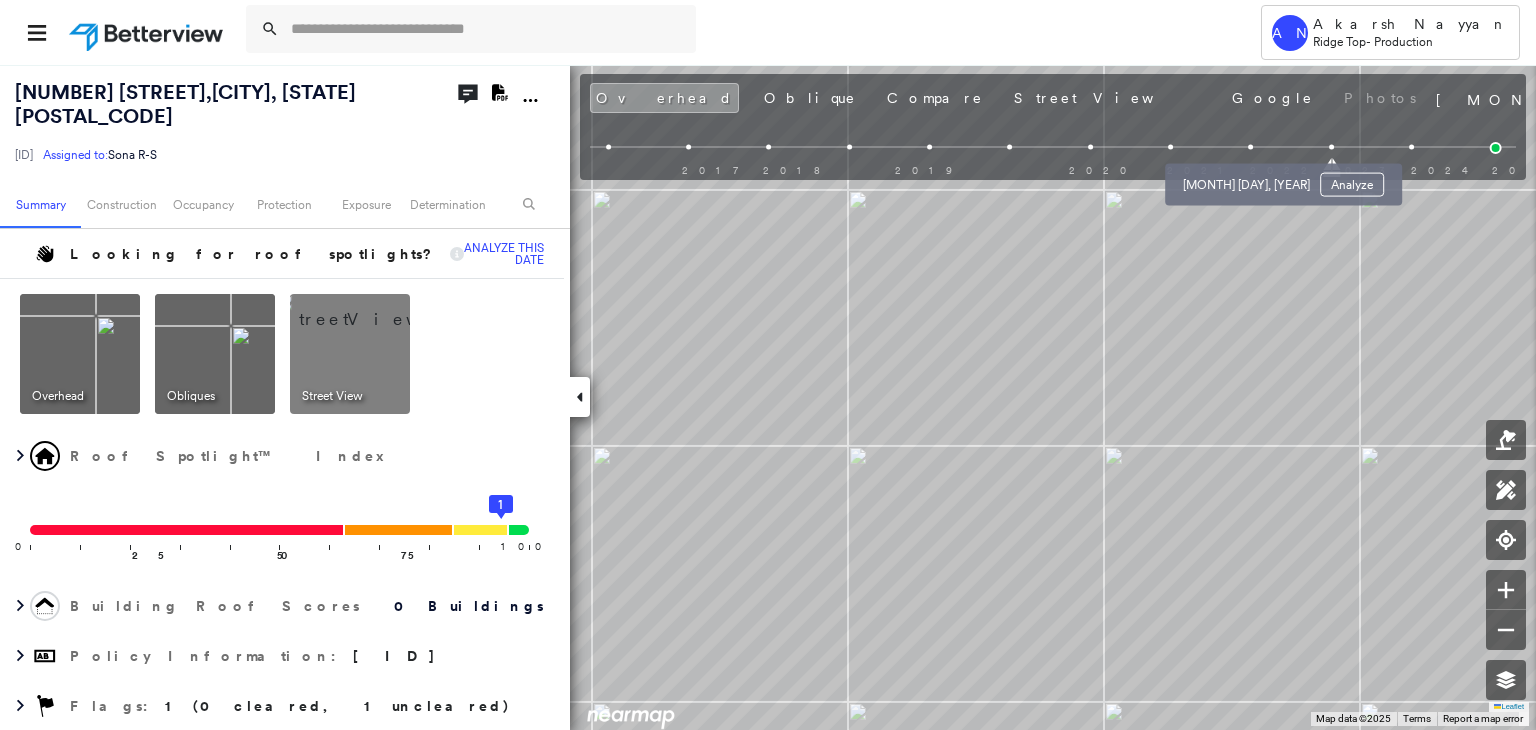 click at bounding box center (1251, 147) 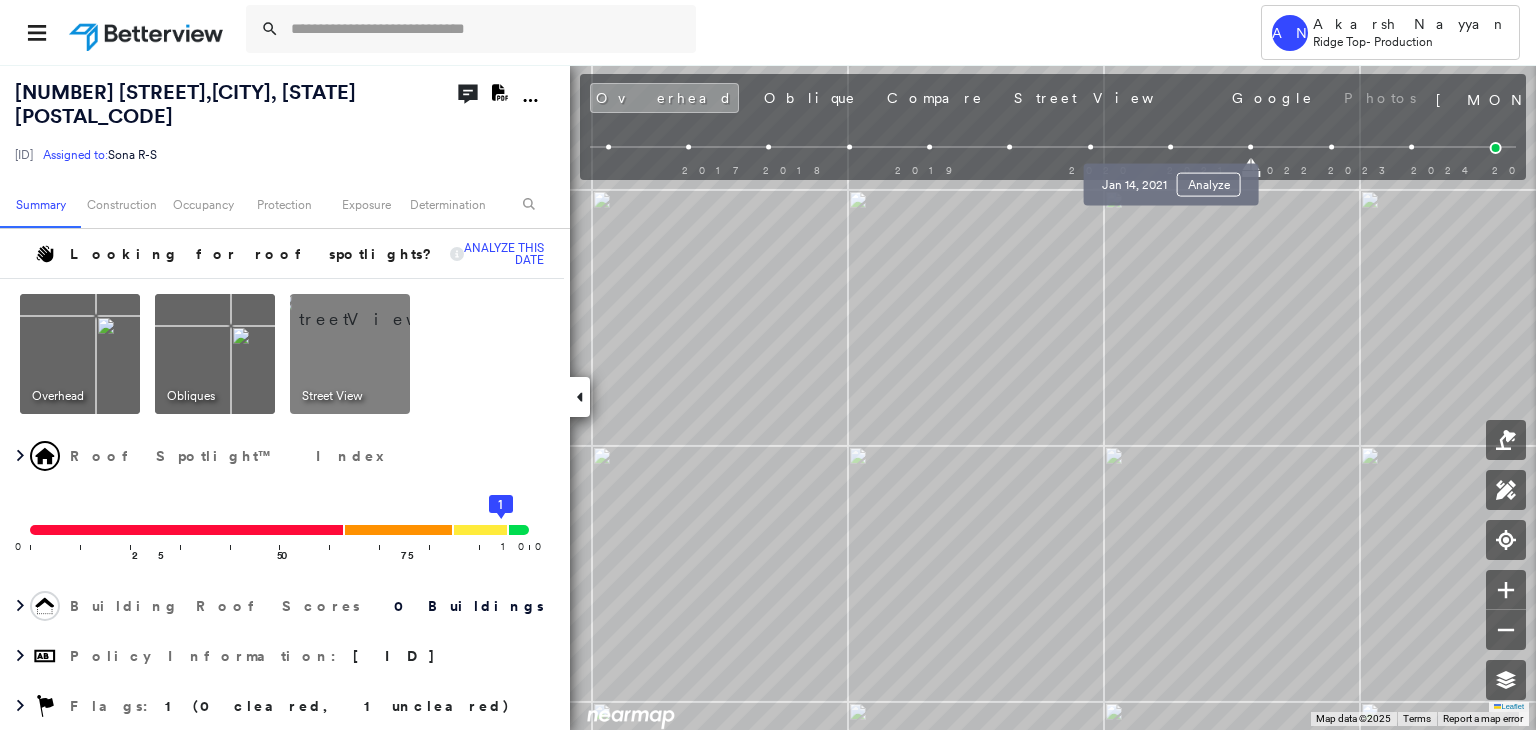 click at bounding box center [1170, 147] 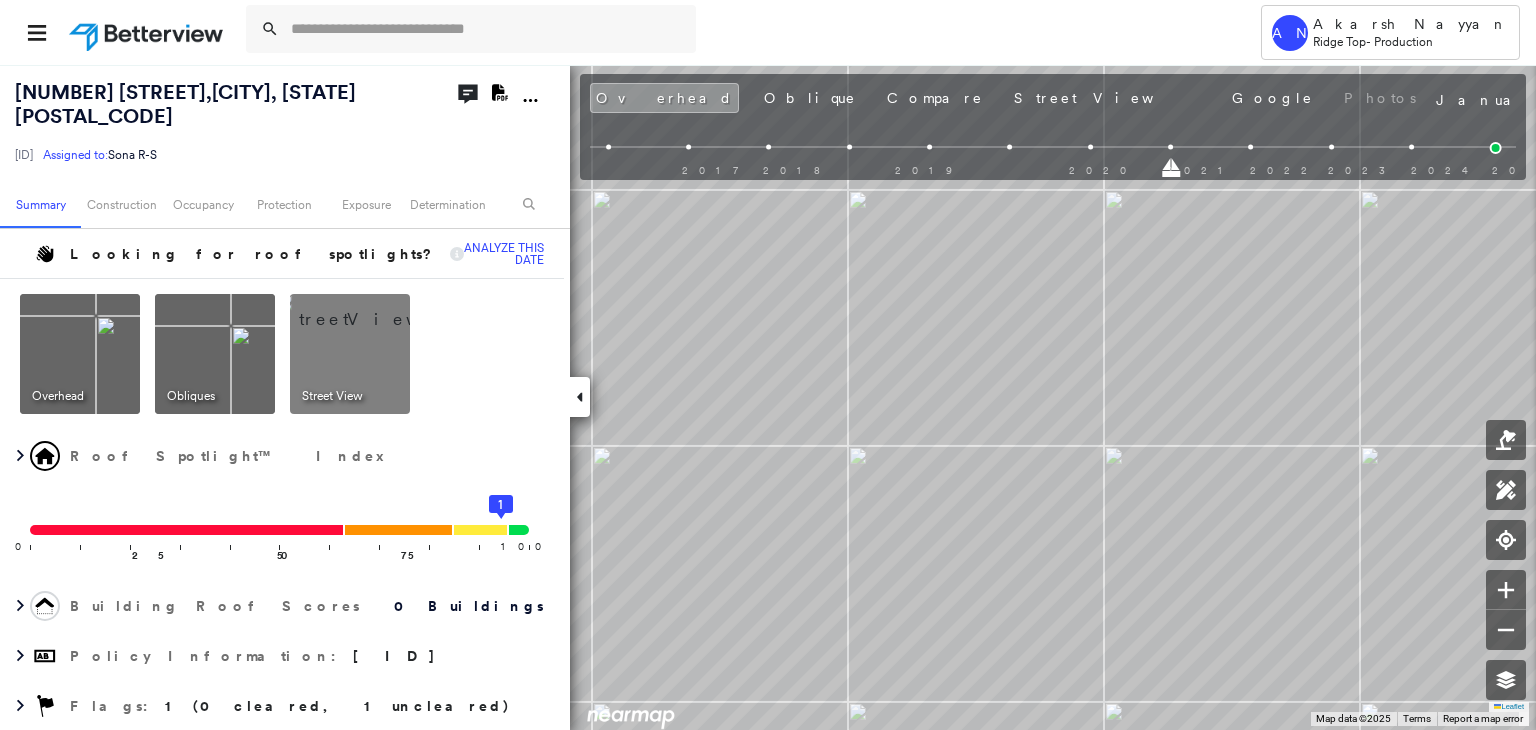 click on "2017 2018 2019 2020 2021 2022 2023 2024 2025" at bounding box center [1053, 150] 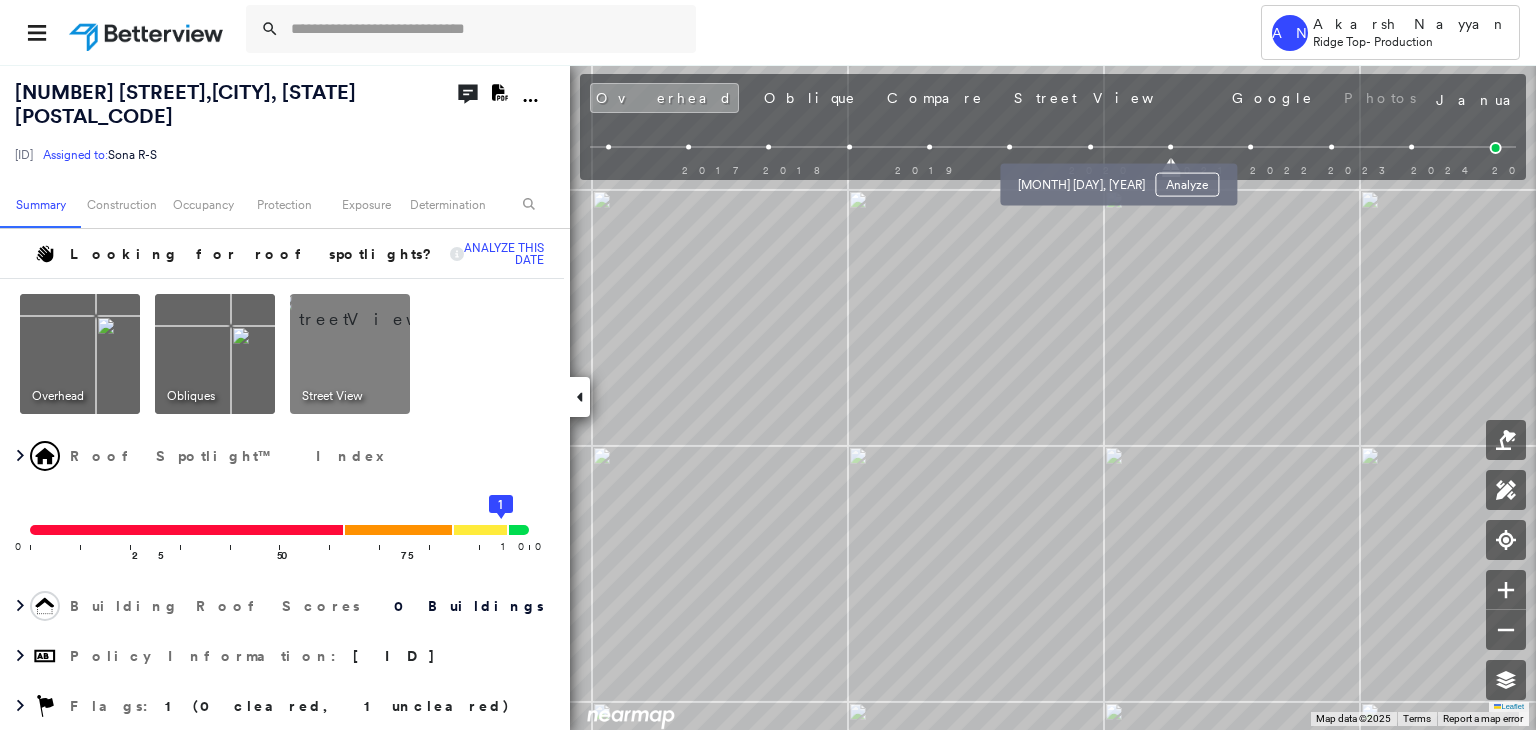 click at bounding box center [1090, 147] 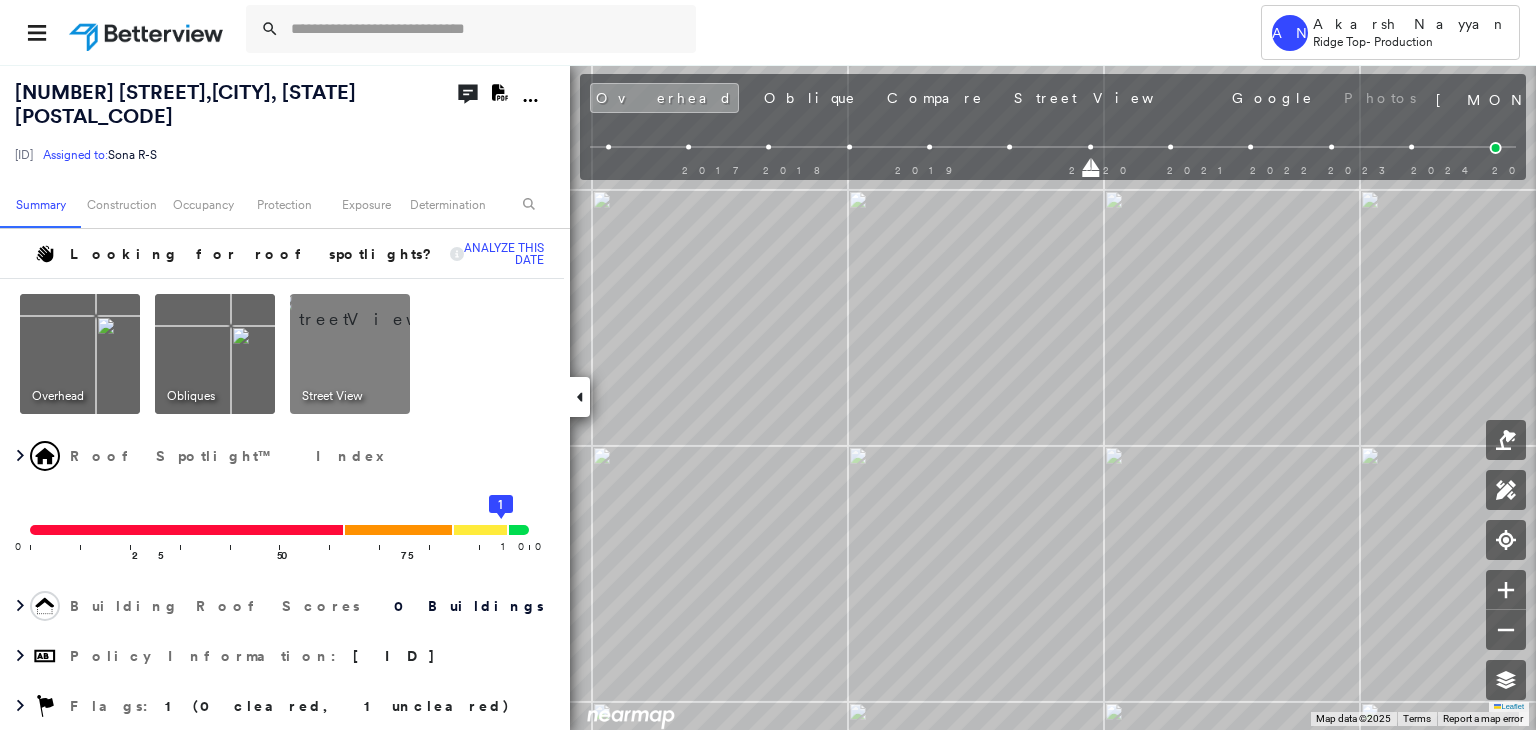 click on "2017 2018 2019 2020 2021 2022 2023 2024 2025" at bounding box center (1053, 150) 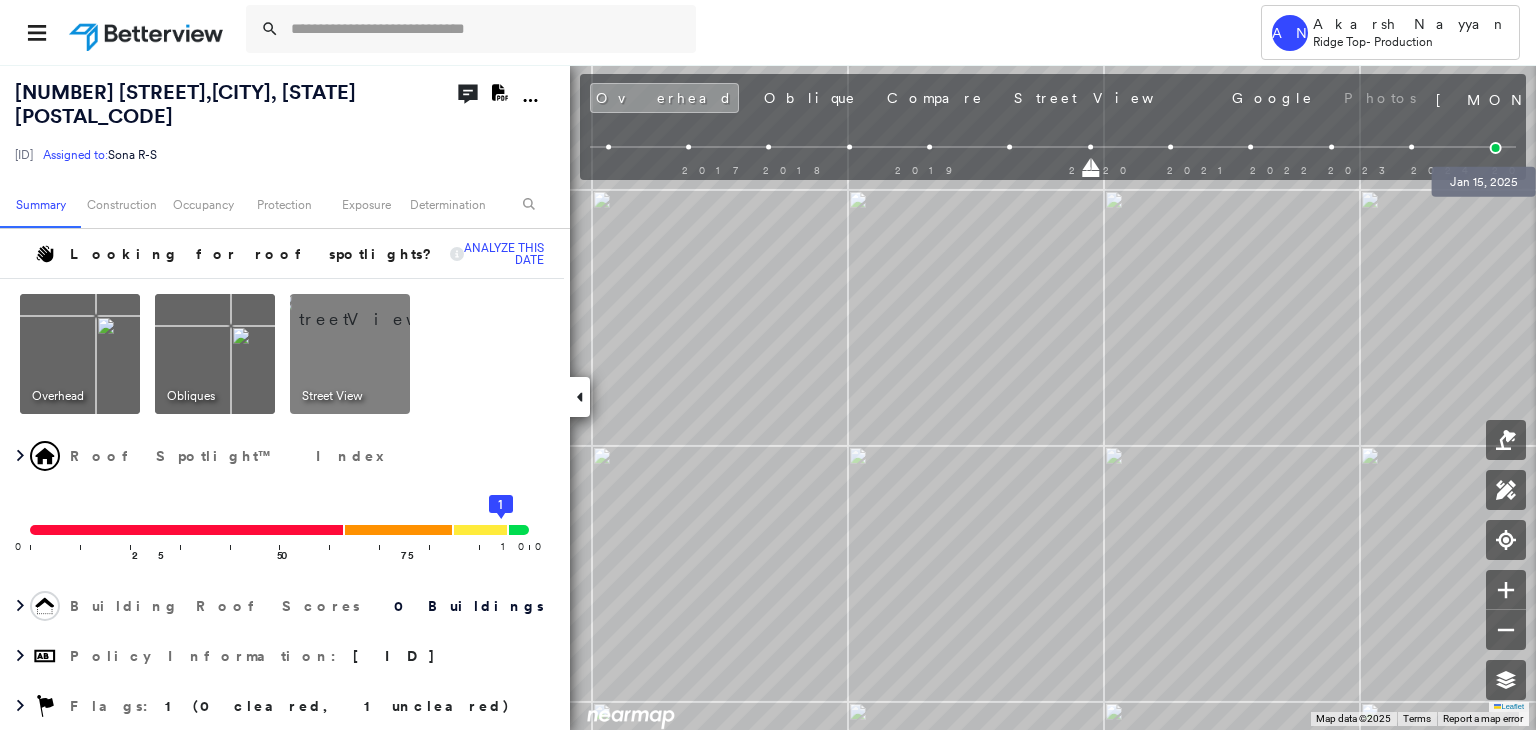click at bounding box center (1496, 148) 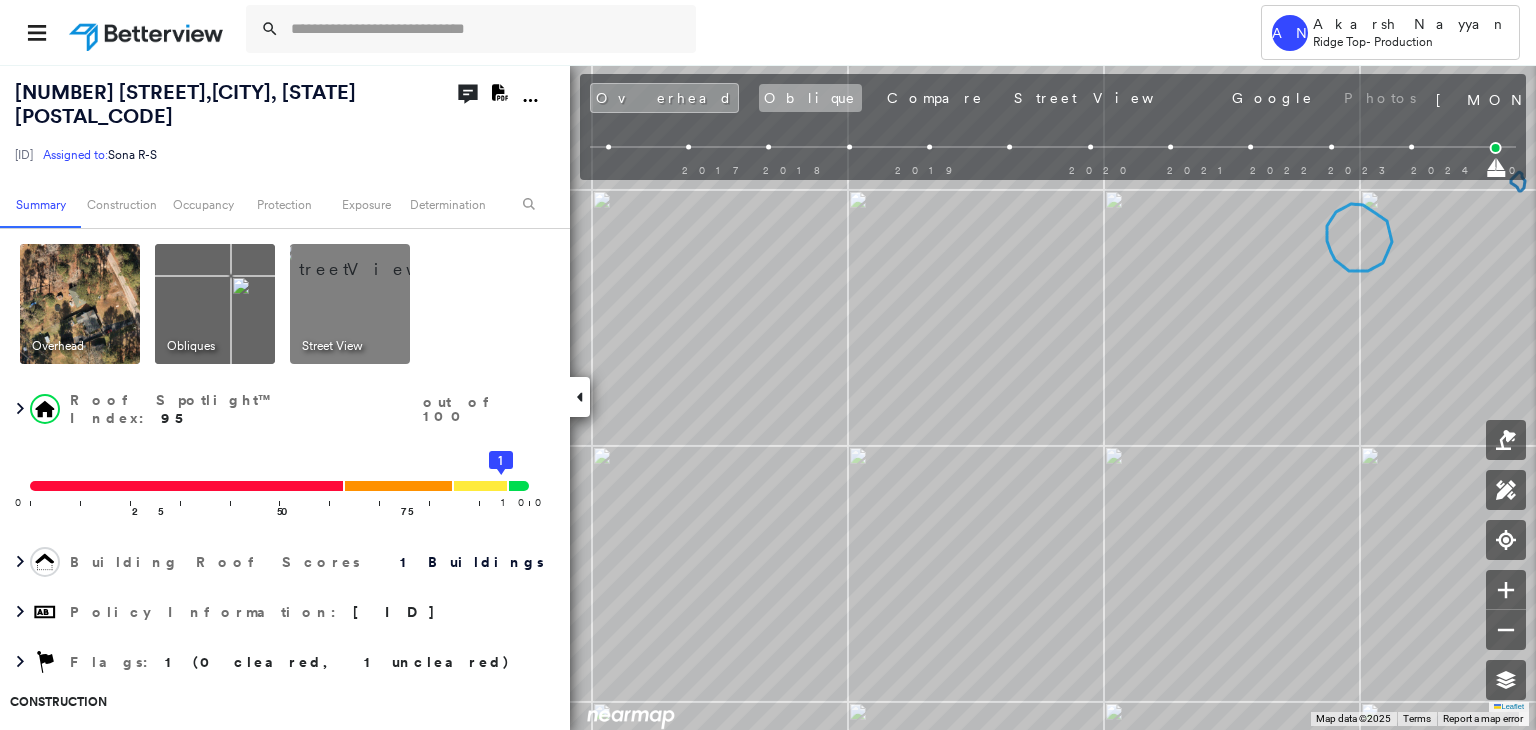 click on "Oblique" at bounding box center (810, 98) 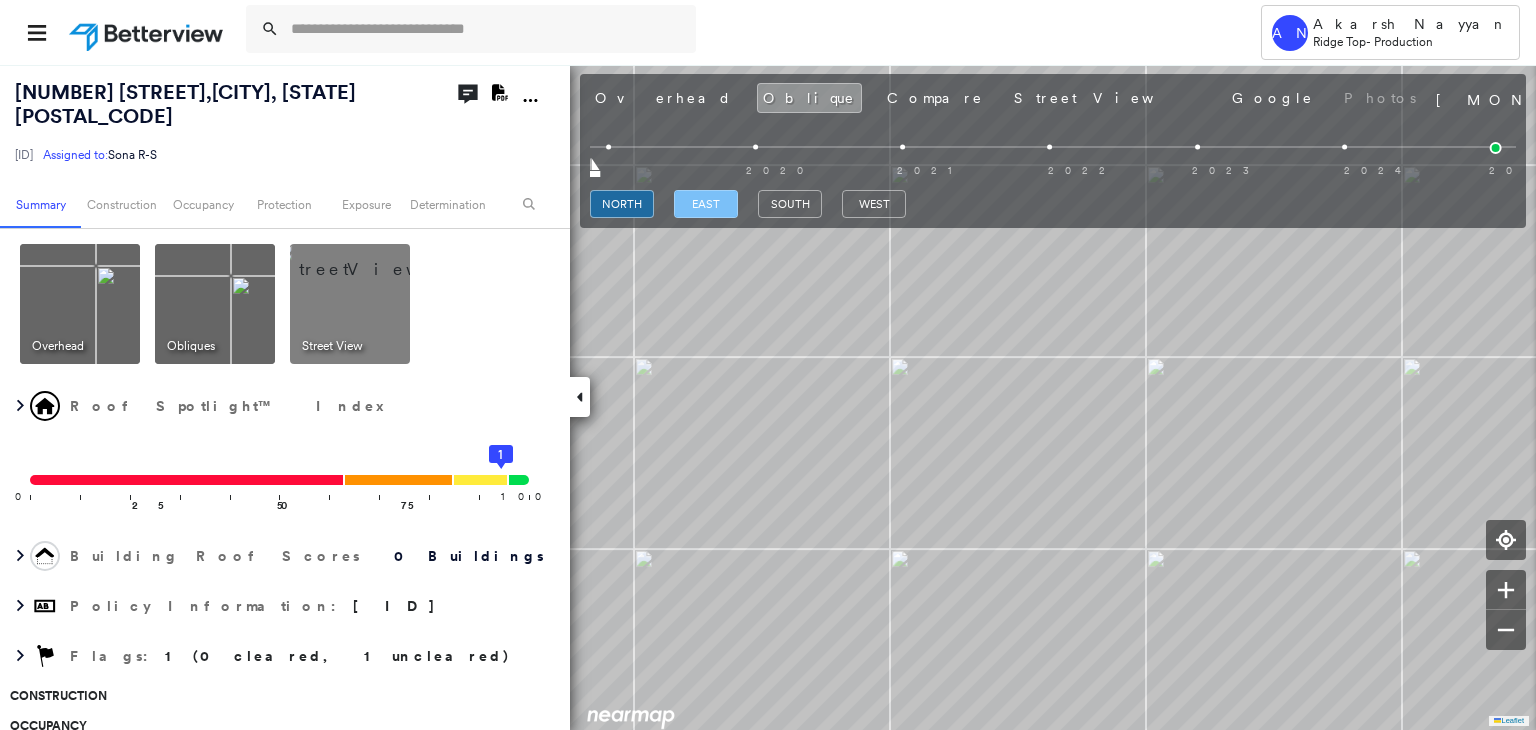 click on "east" at bounding box center (706, 204) 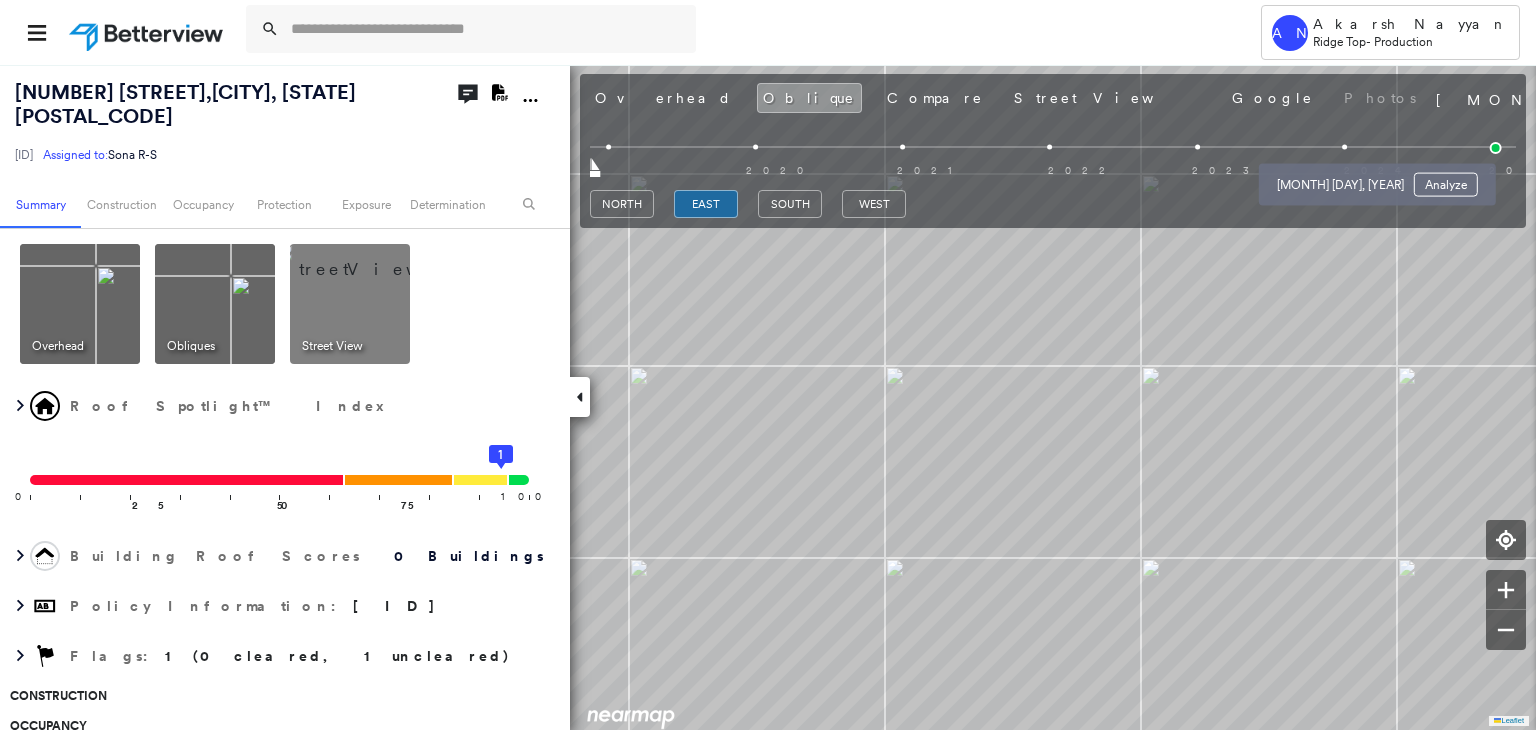 click at bounding box center (1344, 147) 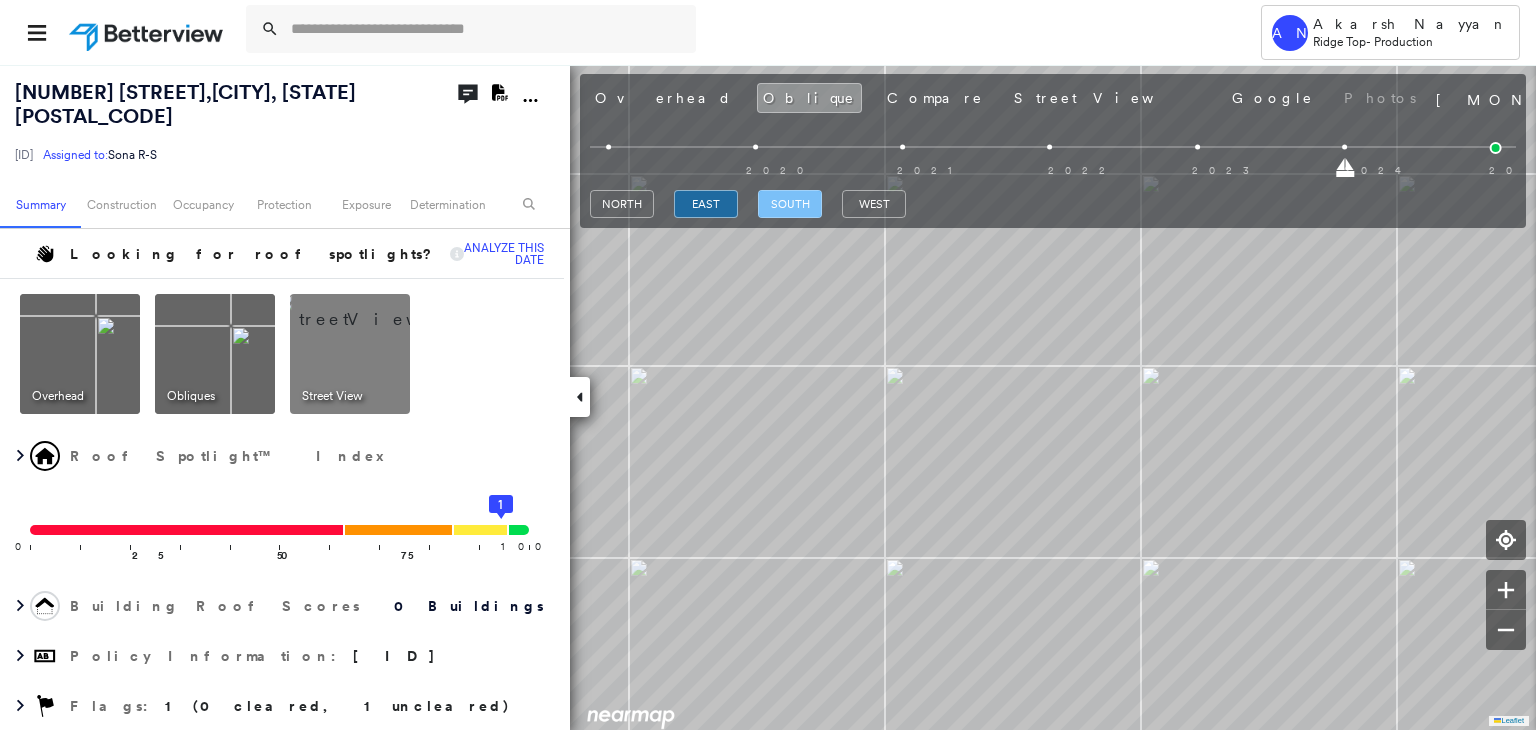 click on "south" at bounding box center [790, 204] 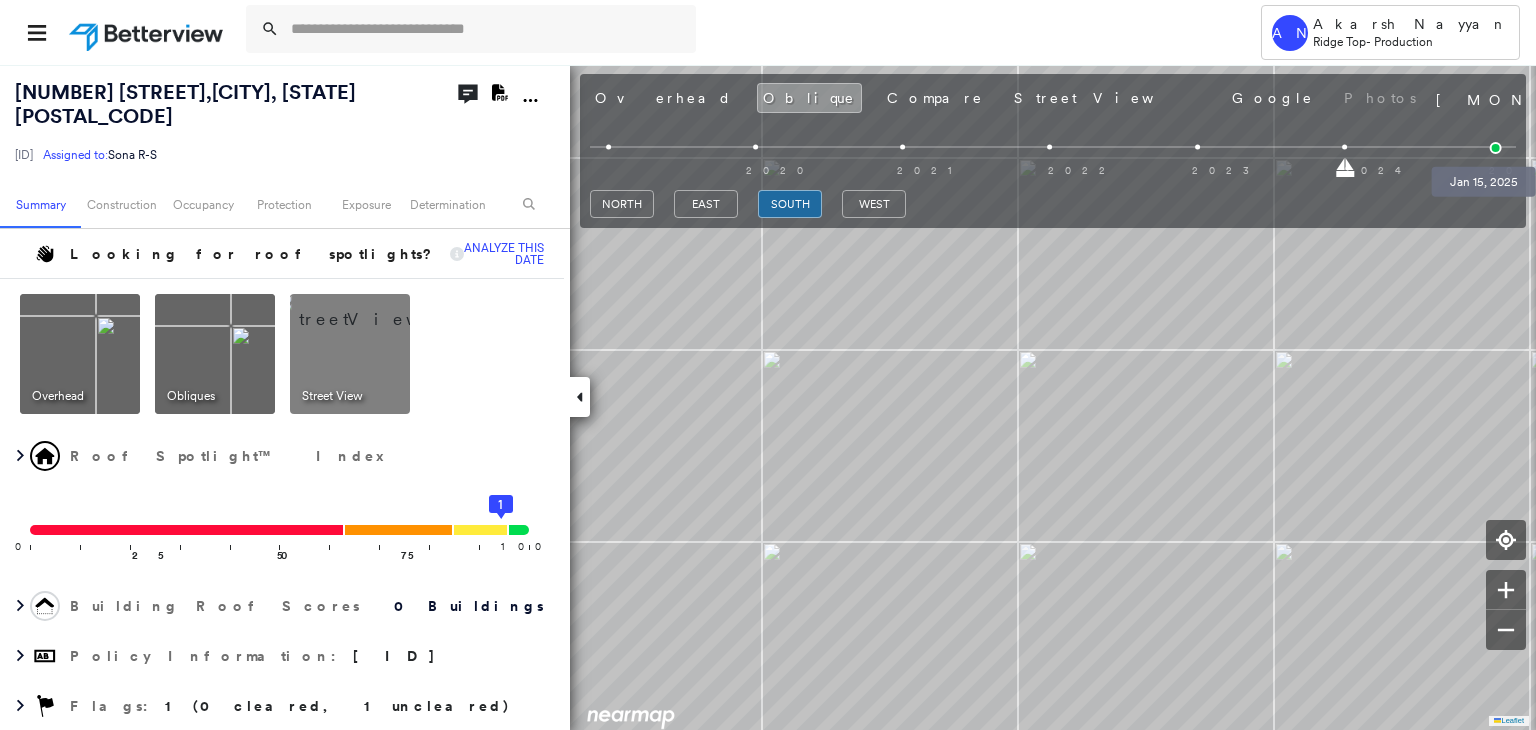 click at bounding box center (1496, 148) 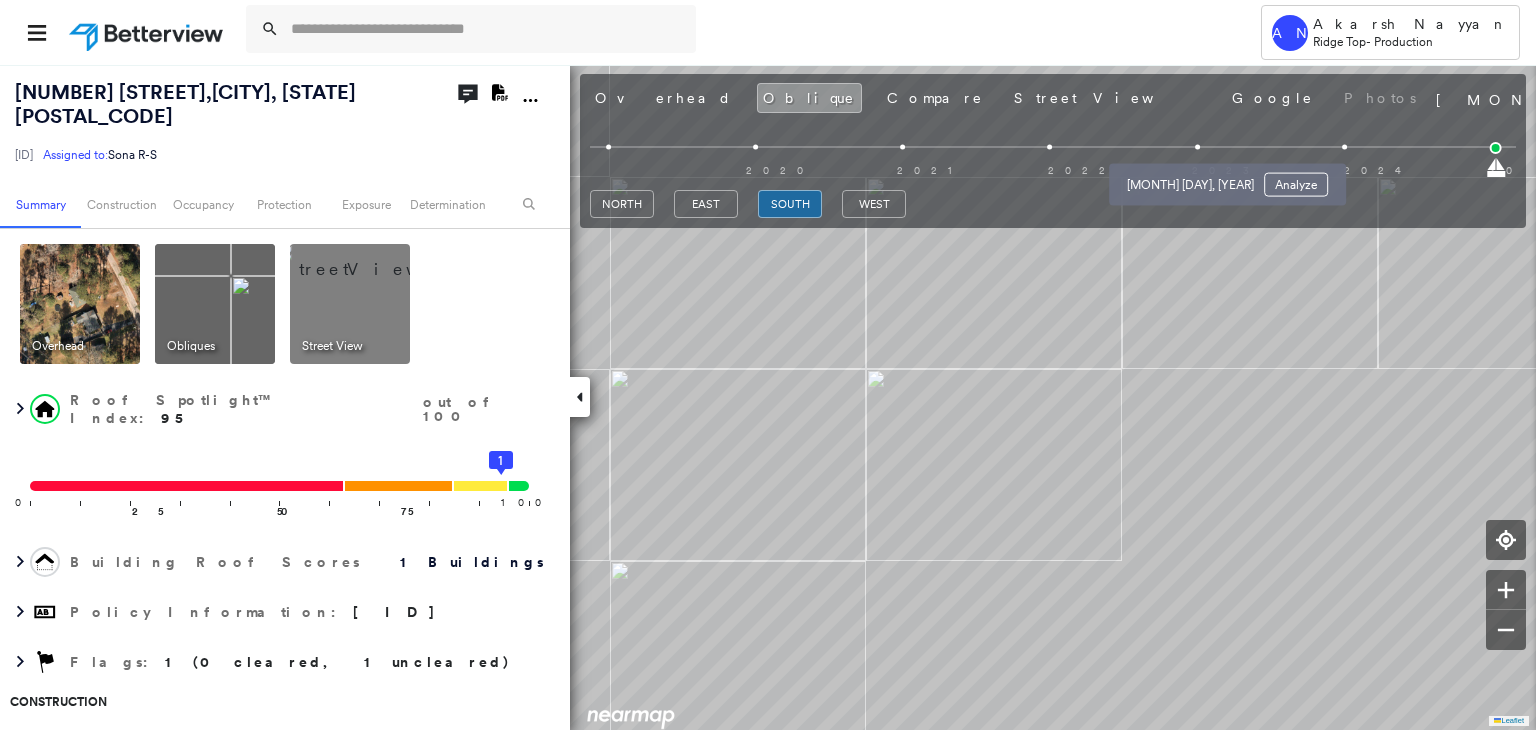 click at bounding box center [1197, 147] 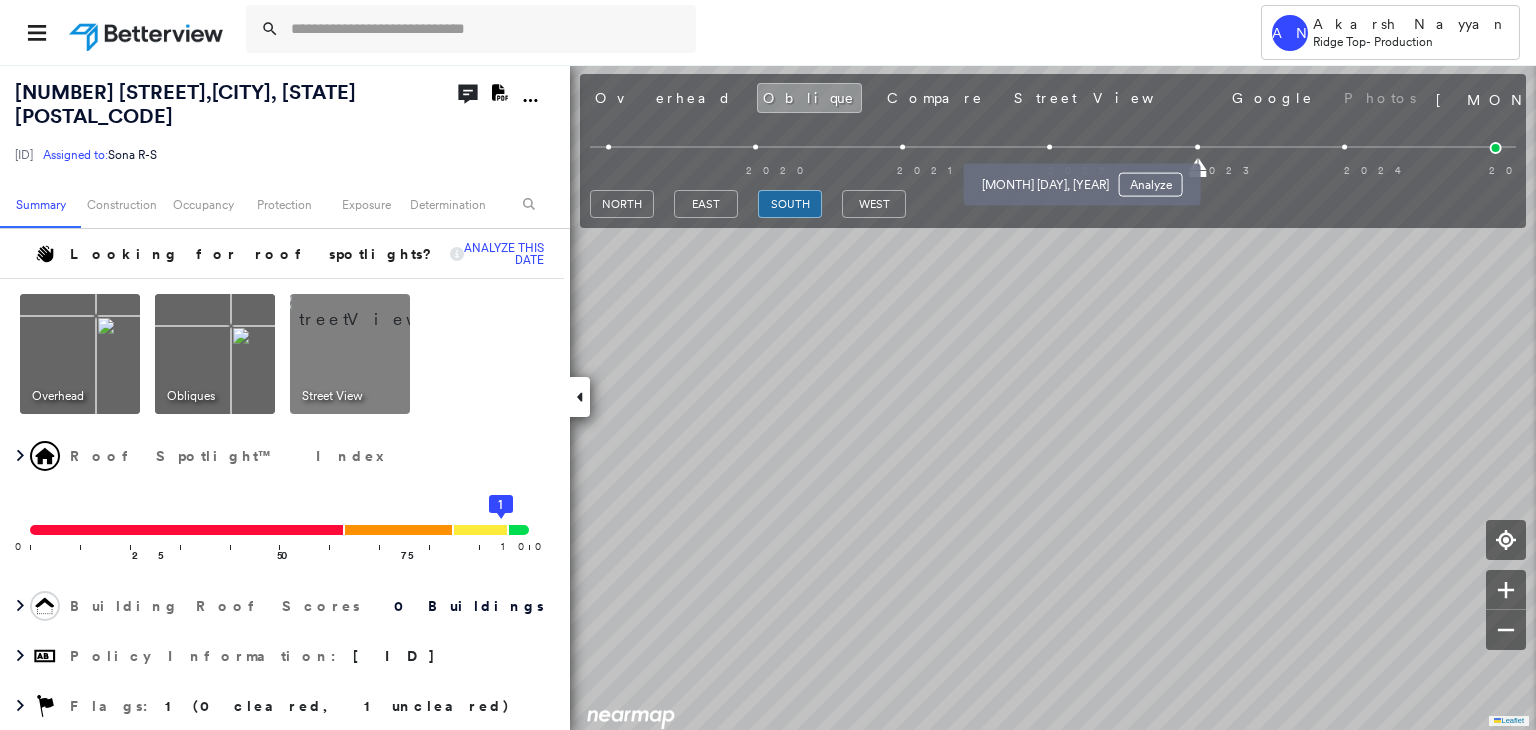 click at bounding box center [1050, 147] 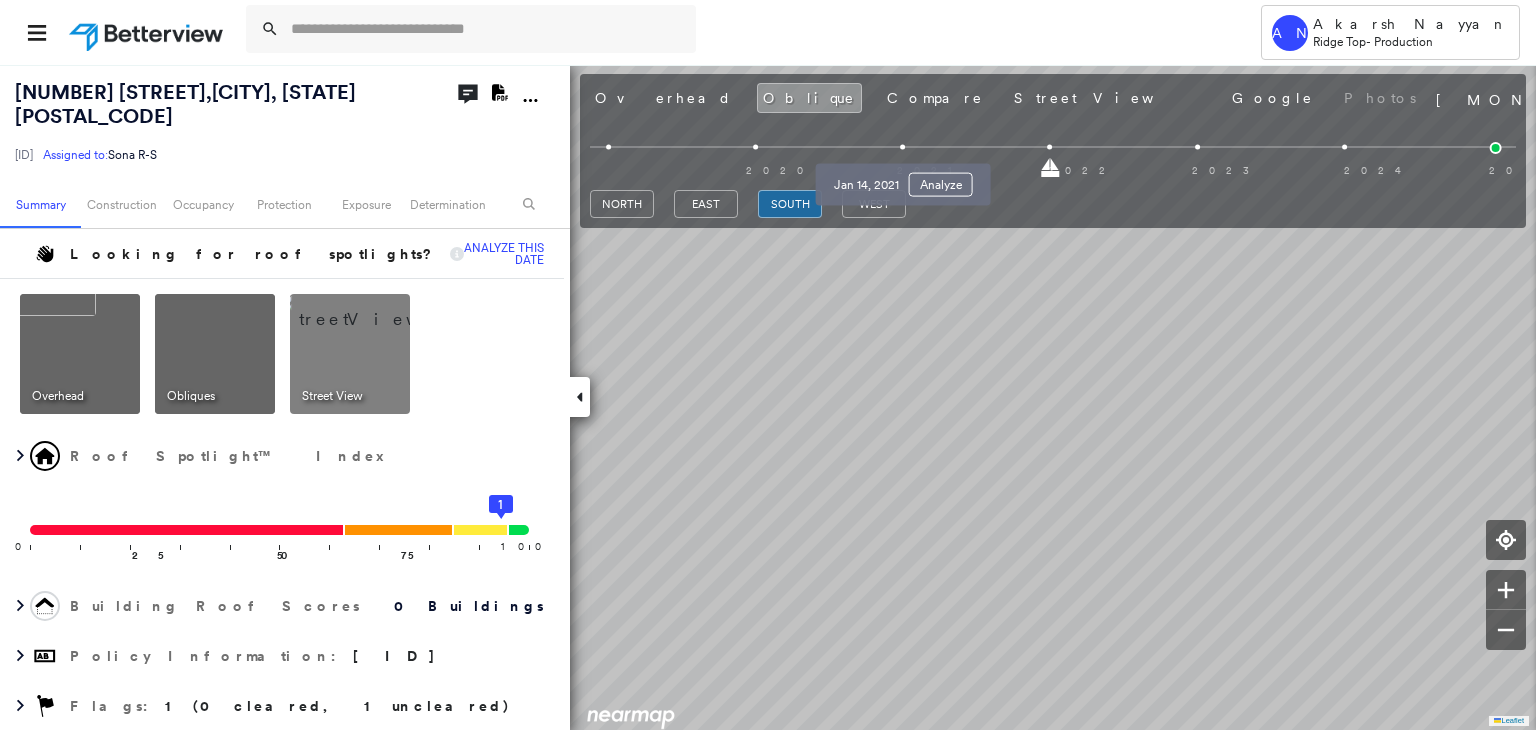 click at bounding box center (902, 147) 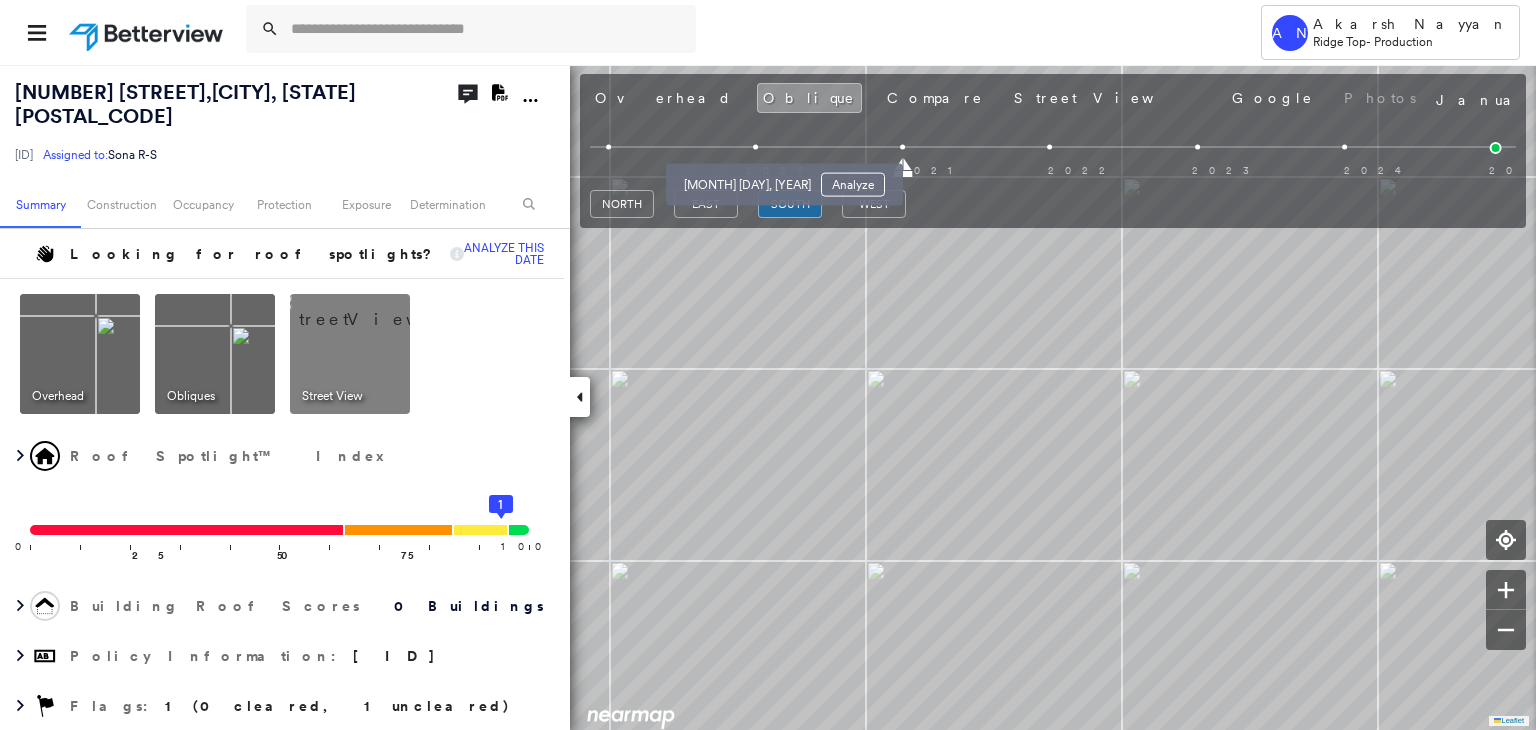 click at bounding box center (755, 147) 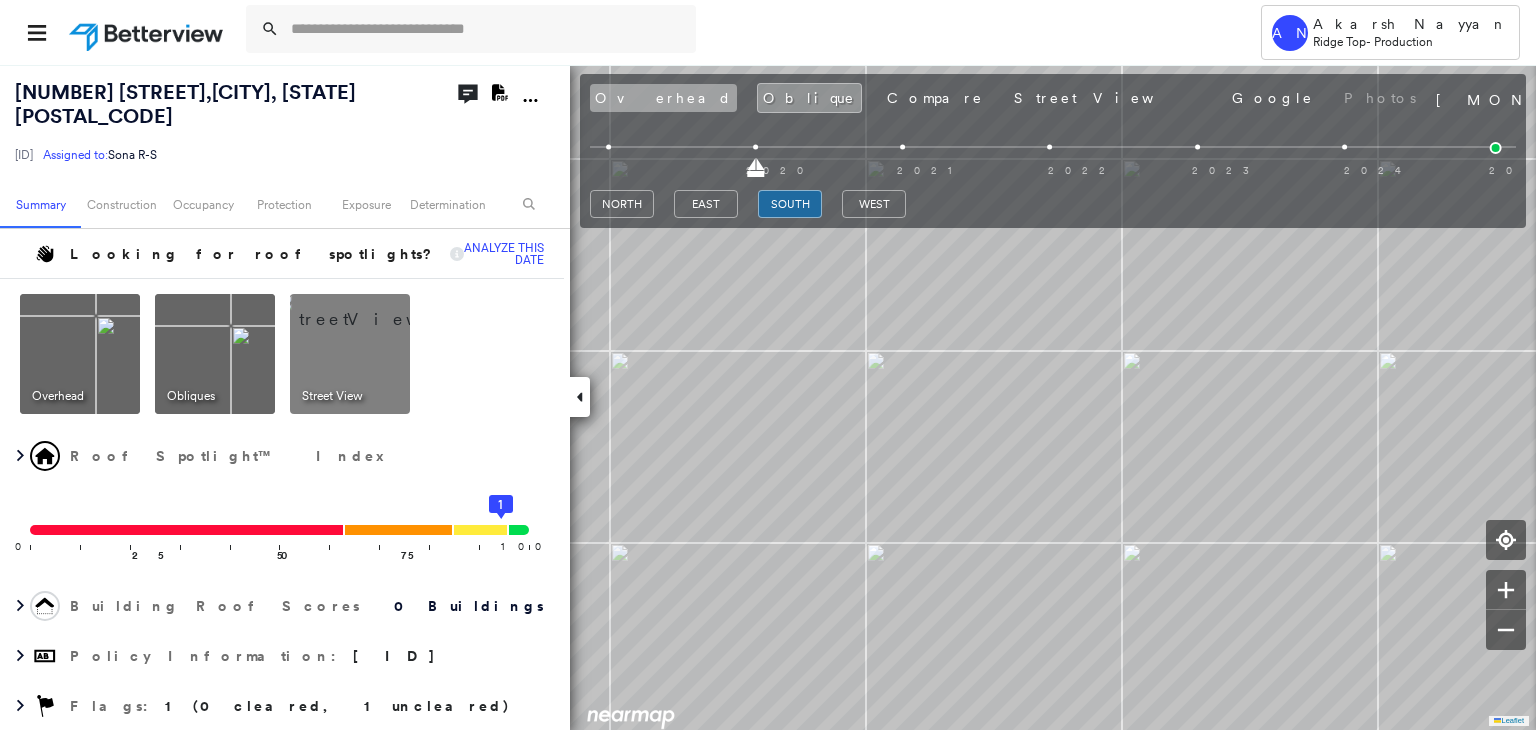 click on "Overhead" at bounding box center [663, 98] 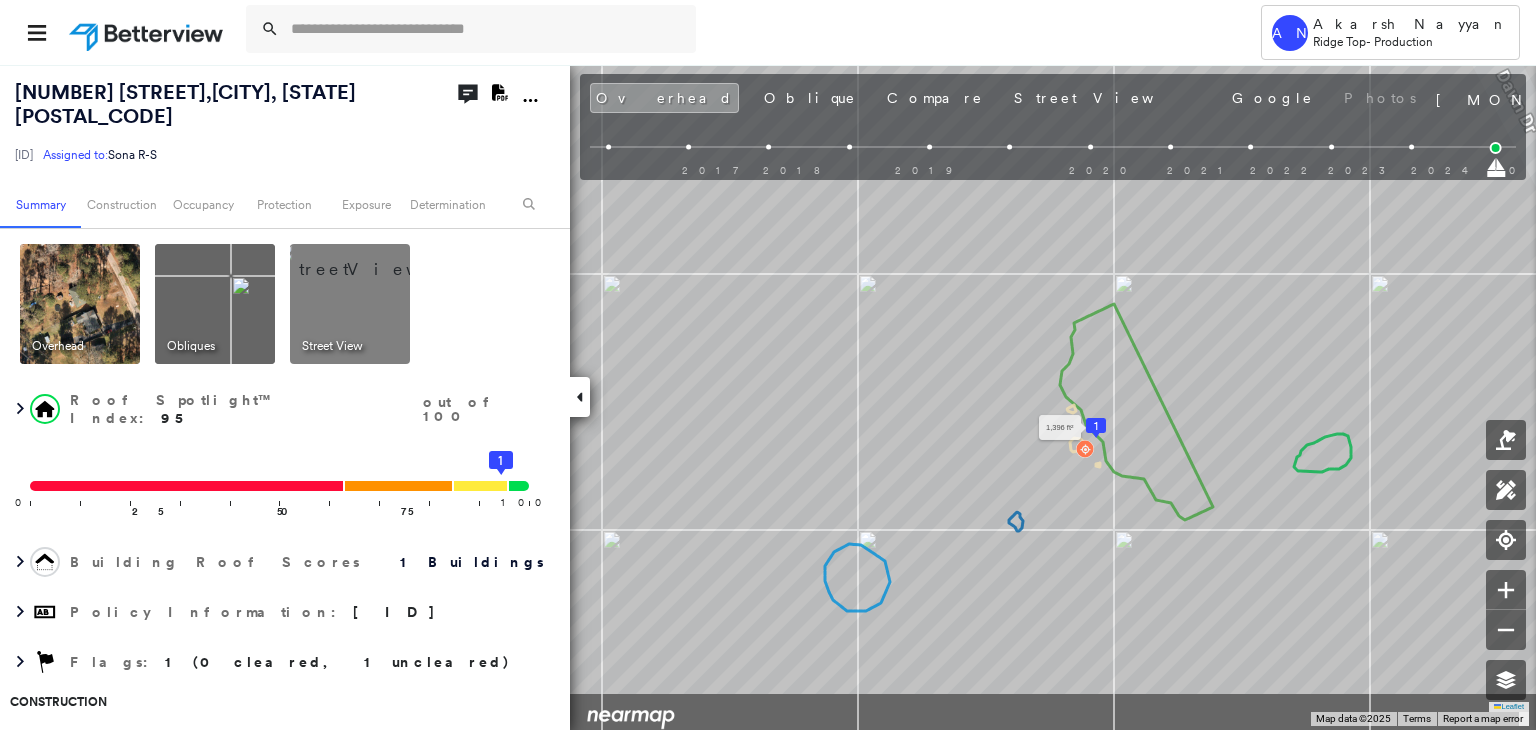 drag, startPoint x: 1112, startPoint y: 538, endPoint x: 1098, endPoint y: 436, distance: 102.9563 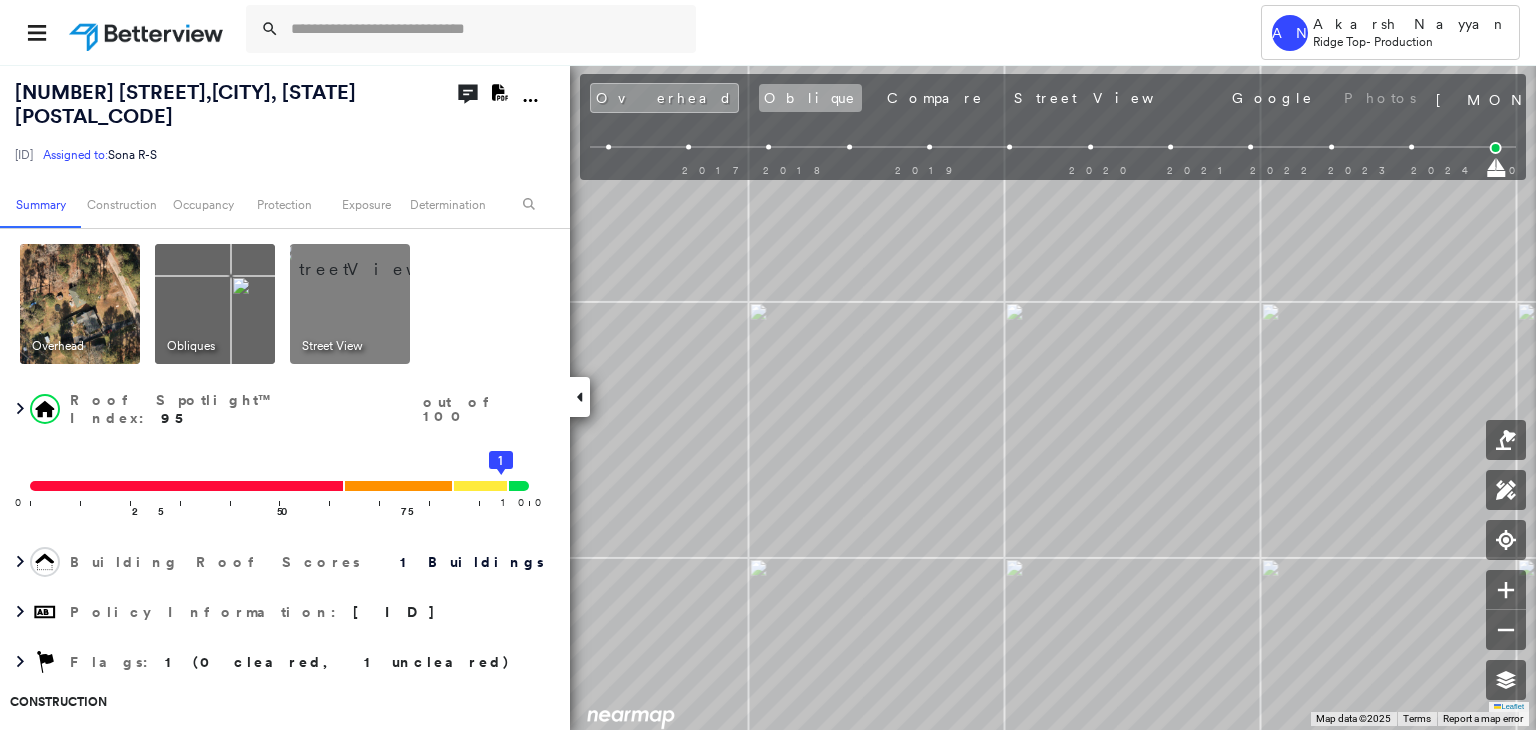 click on "Oblique" at bounding box center (810, 98) 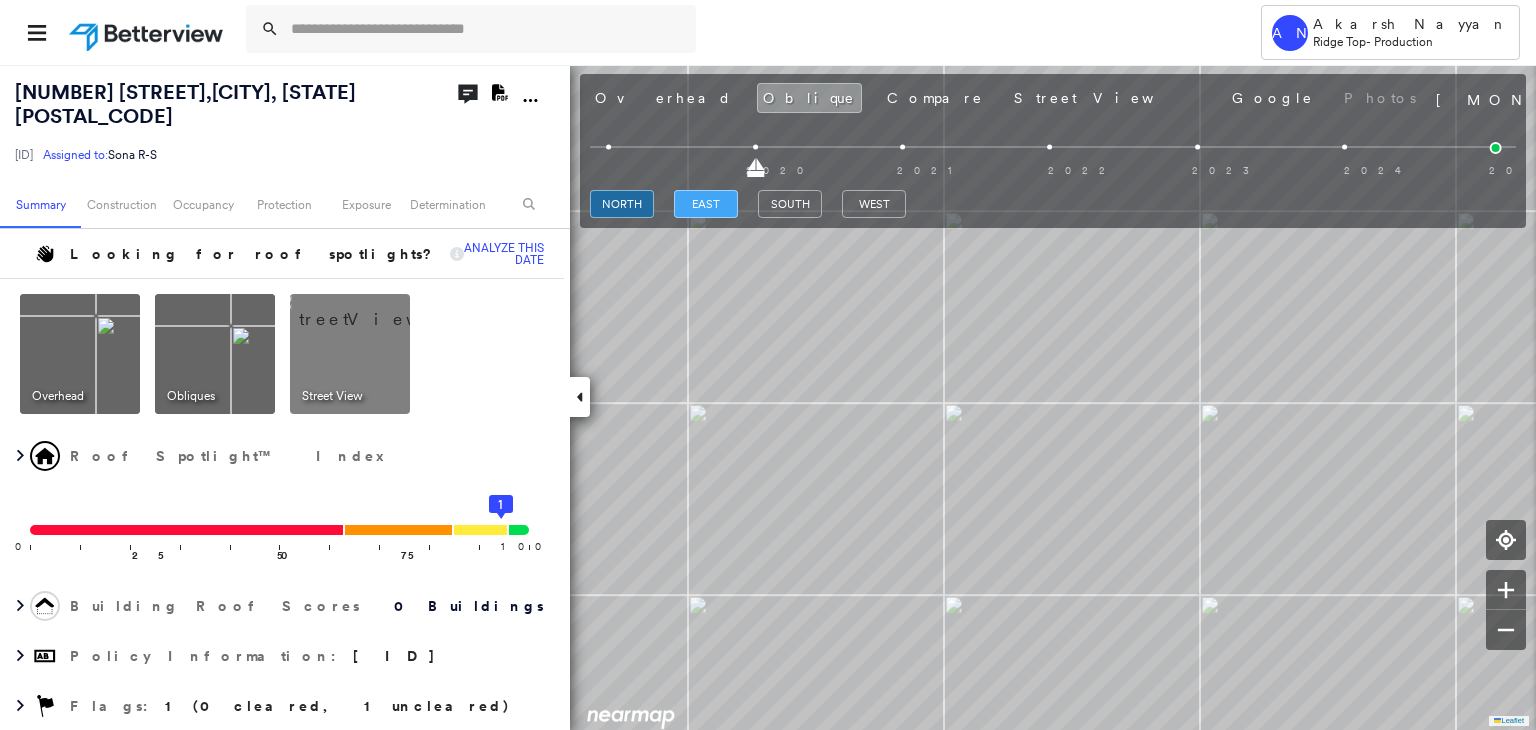 click on "east" at bounding box center (706, 204) 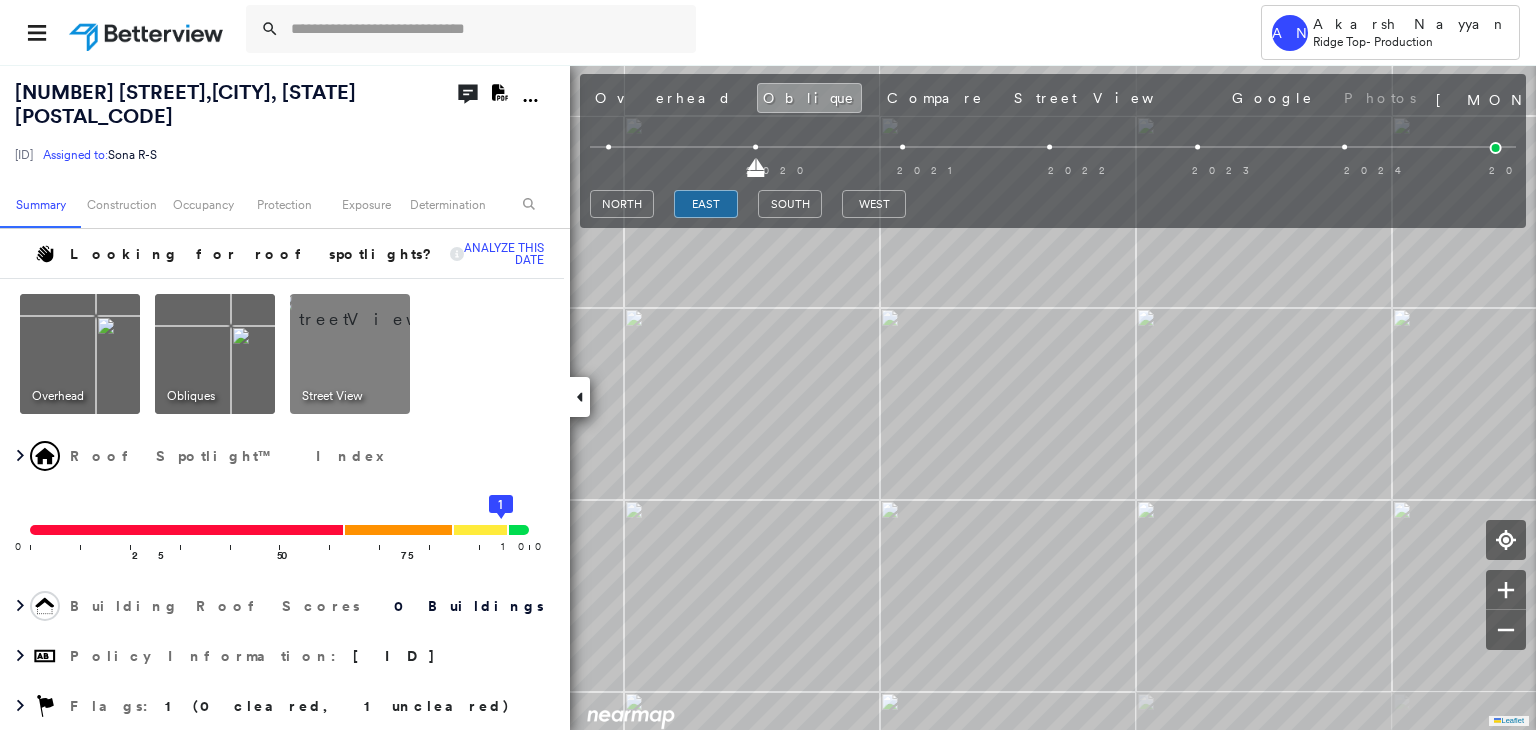 click on "Oblique" at bounding box center [809, 98] 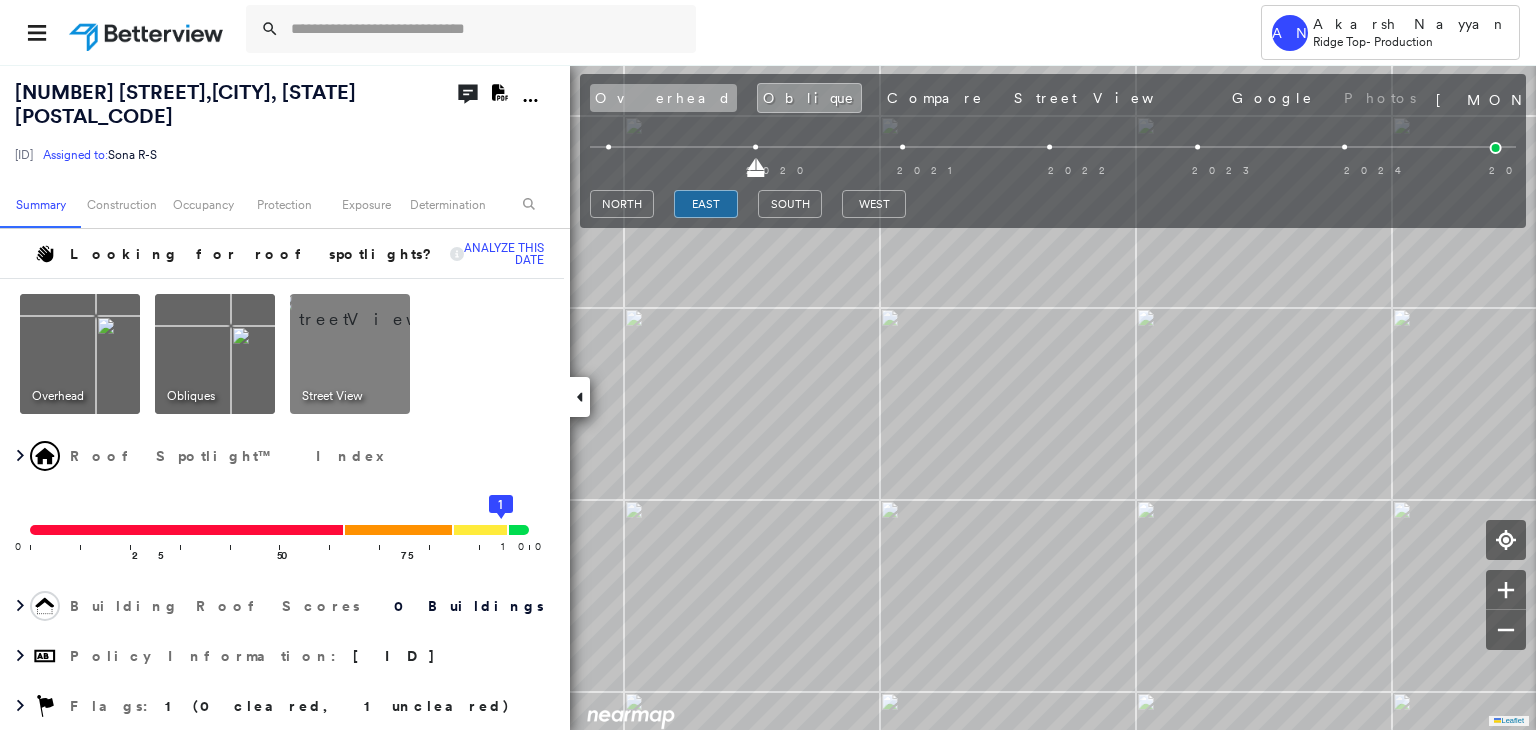 click on "Overhead" at bounding box center (663, 98) 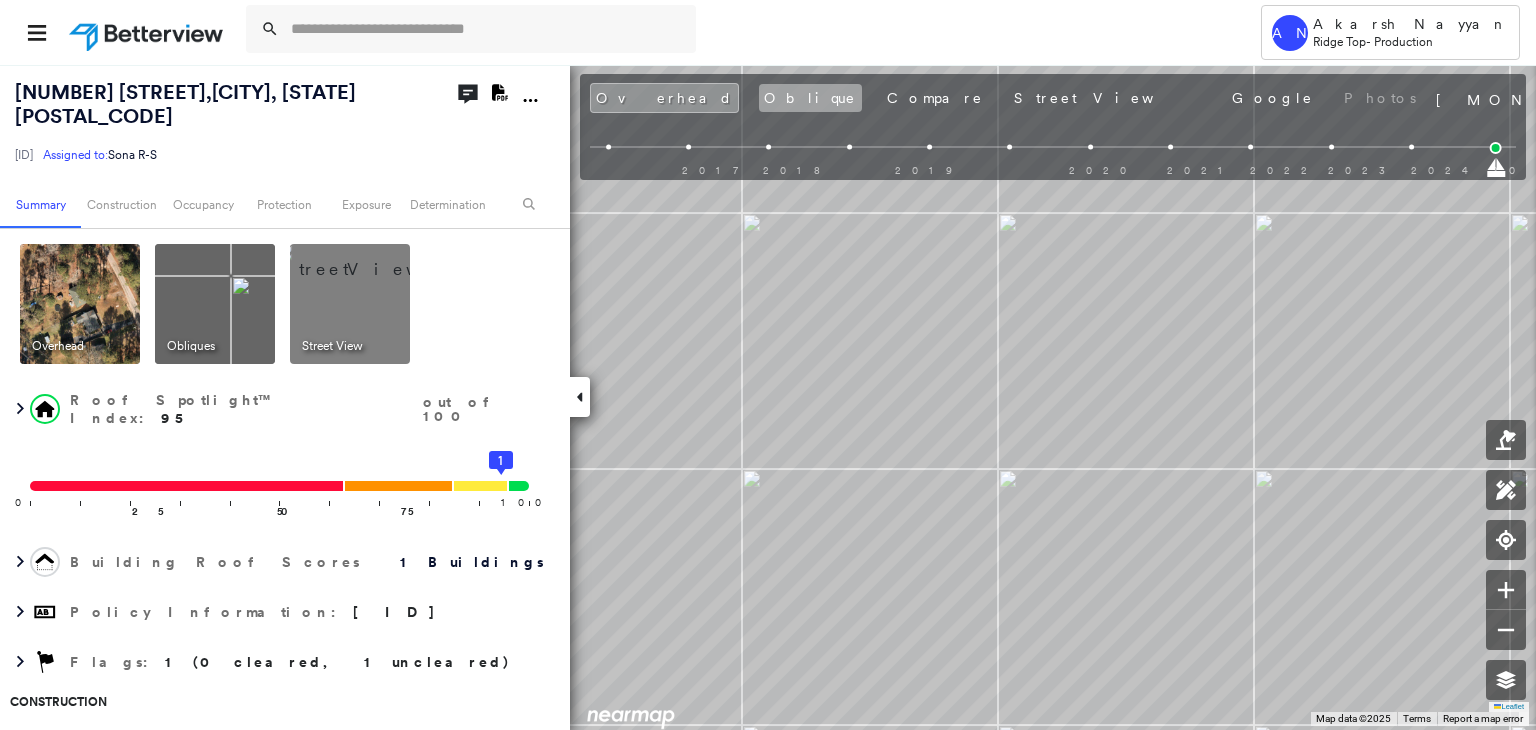 click on "Oblique" at bounding box center (810, 98) 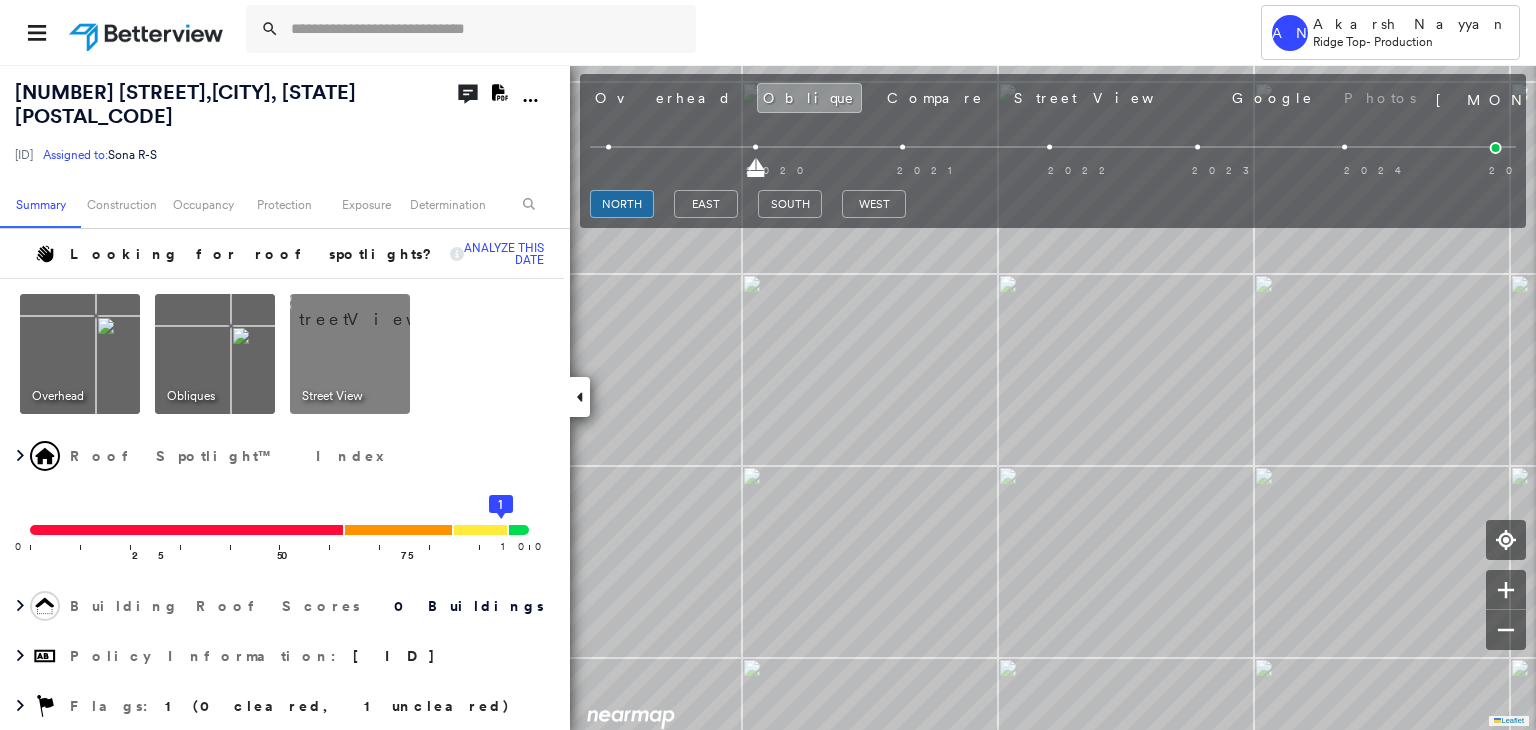 click at bounding box center (1496, 148) 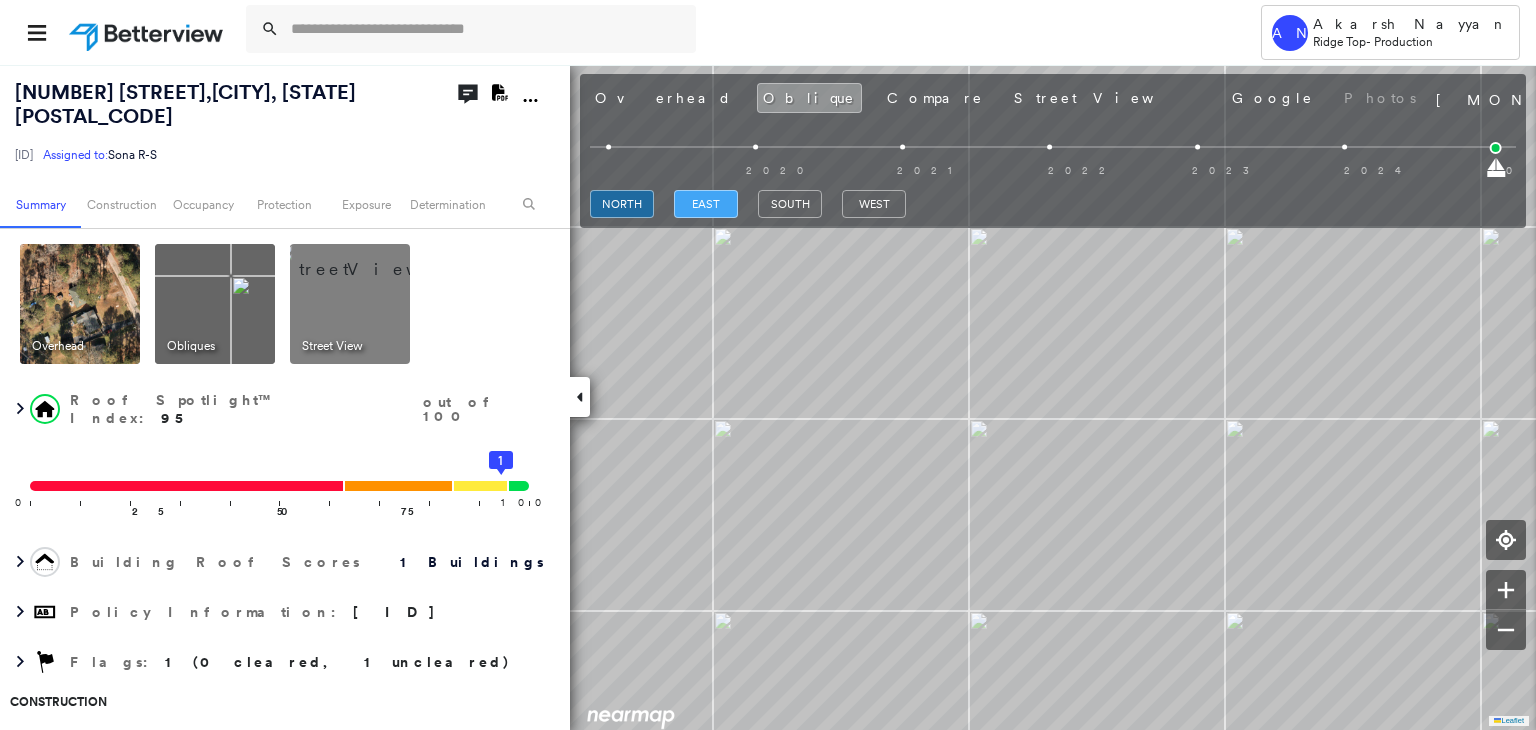click on "east" at bounding box center (706, 204) 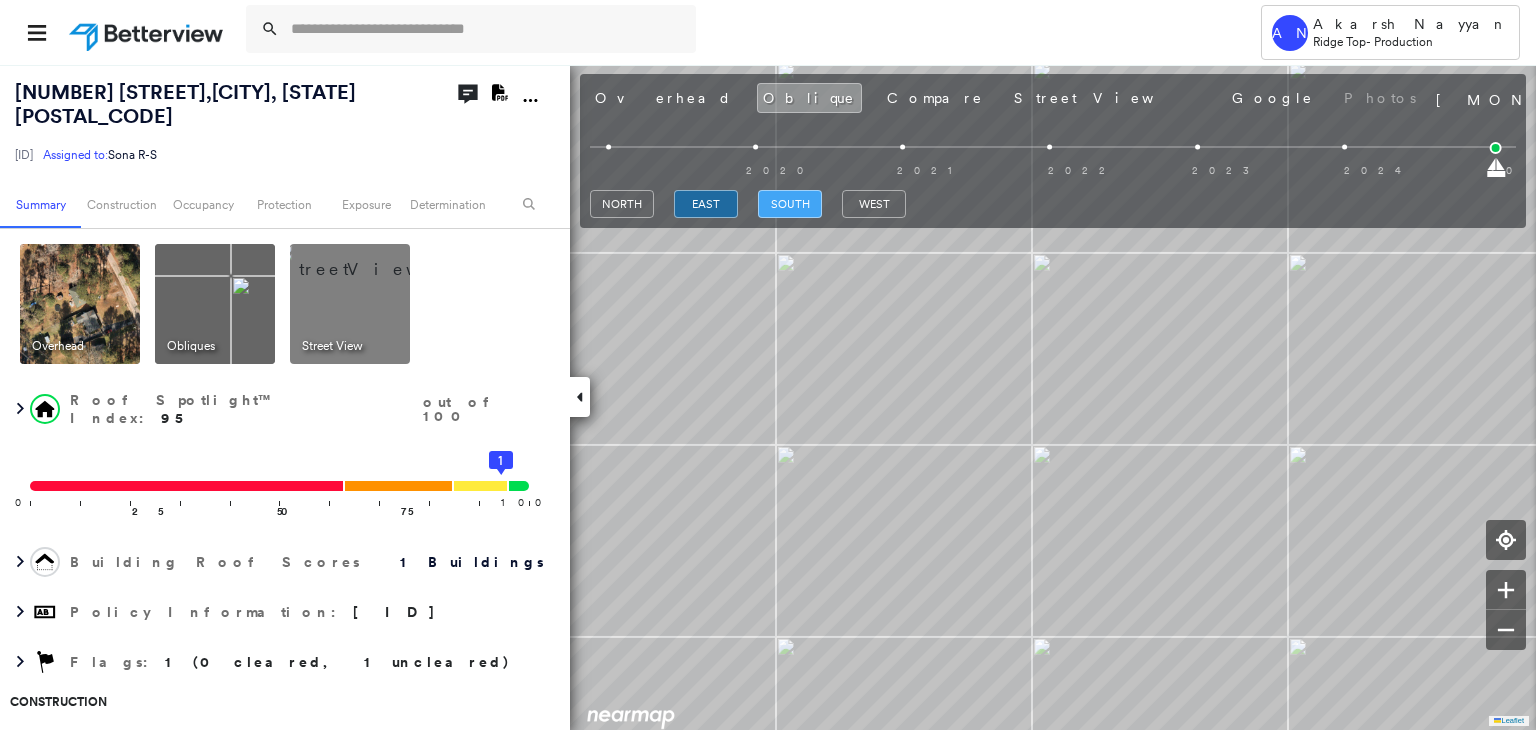click on "south" at bounding box center [790, 204] 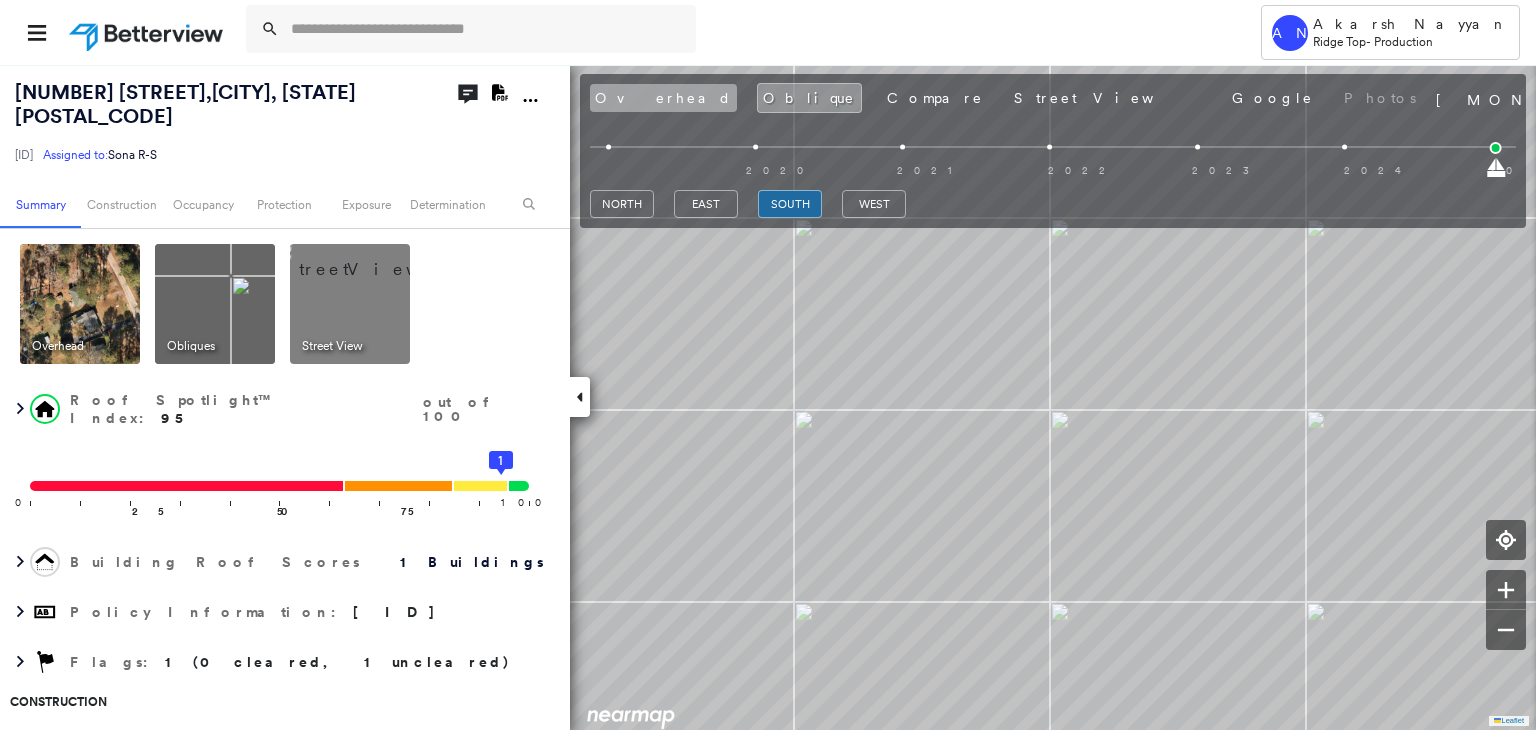 click on "Overhead" at bounding box center (663, 98) 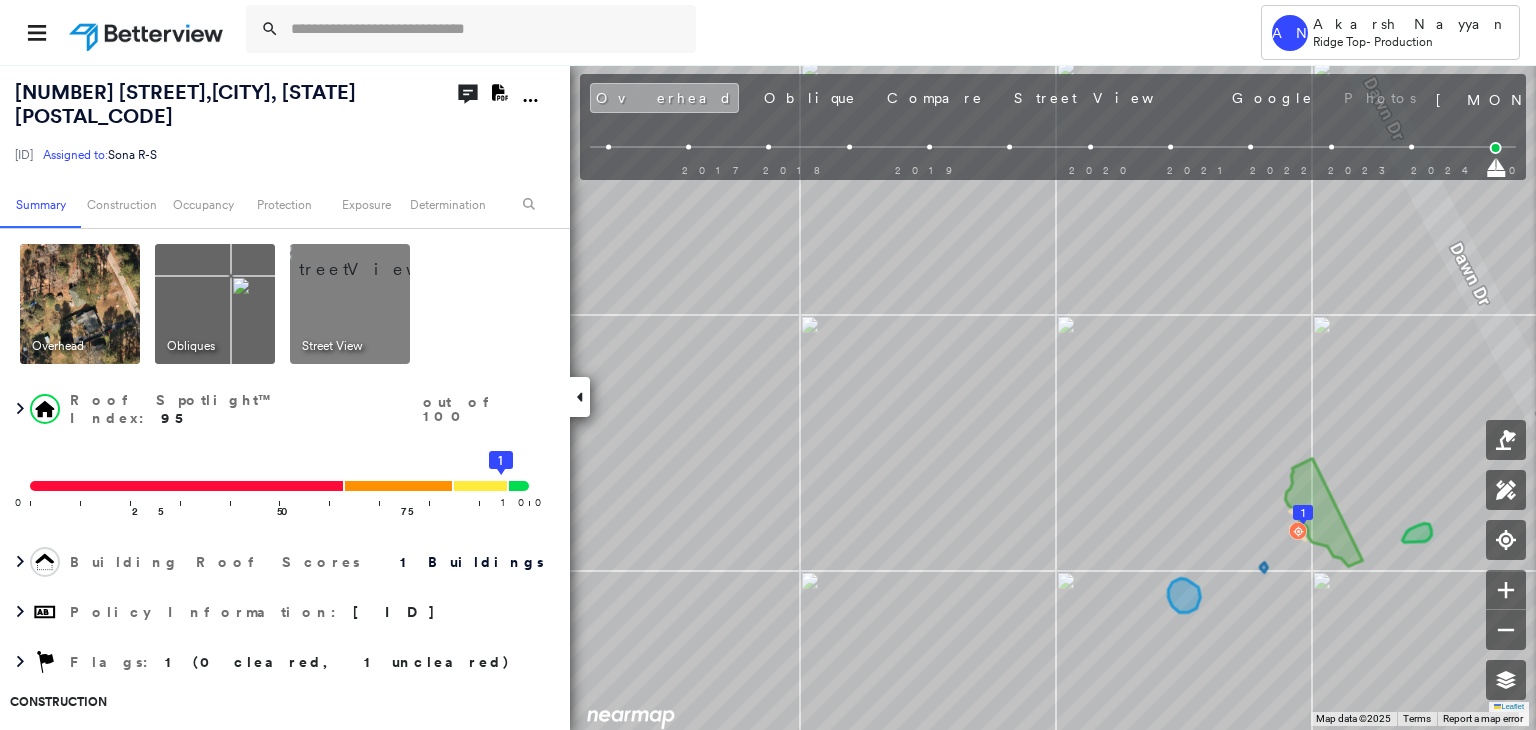 click on "Overhead" at bounding box center (664, 98) 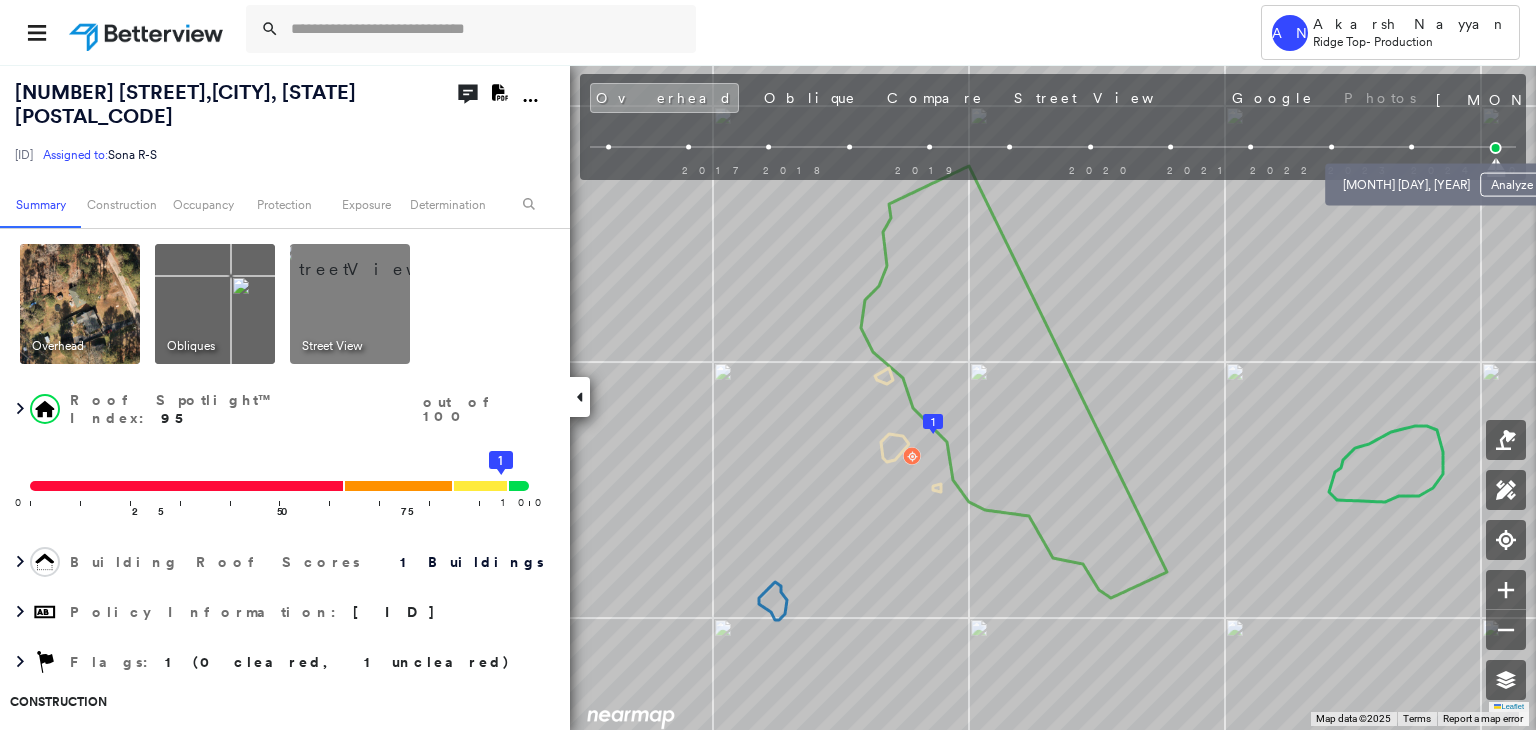 click at bounding box center [1411, 147] 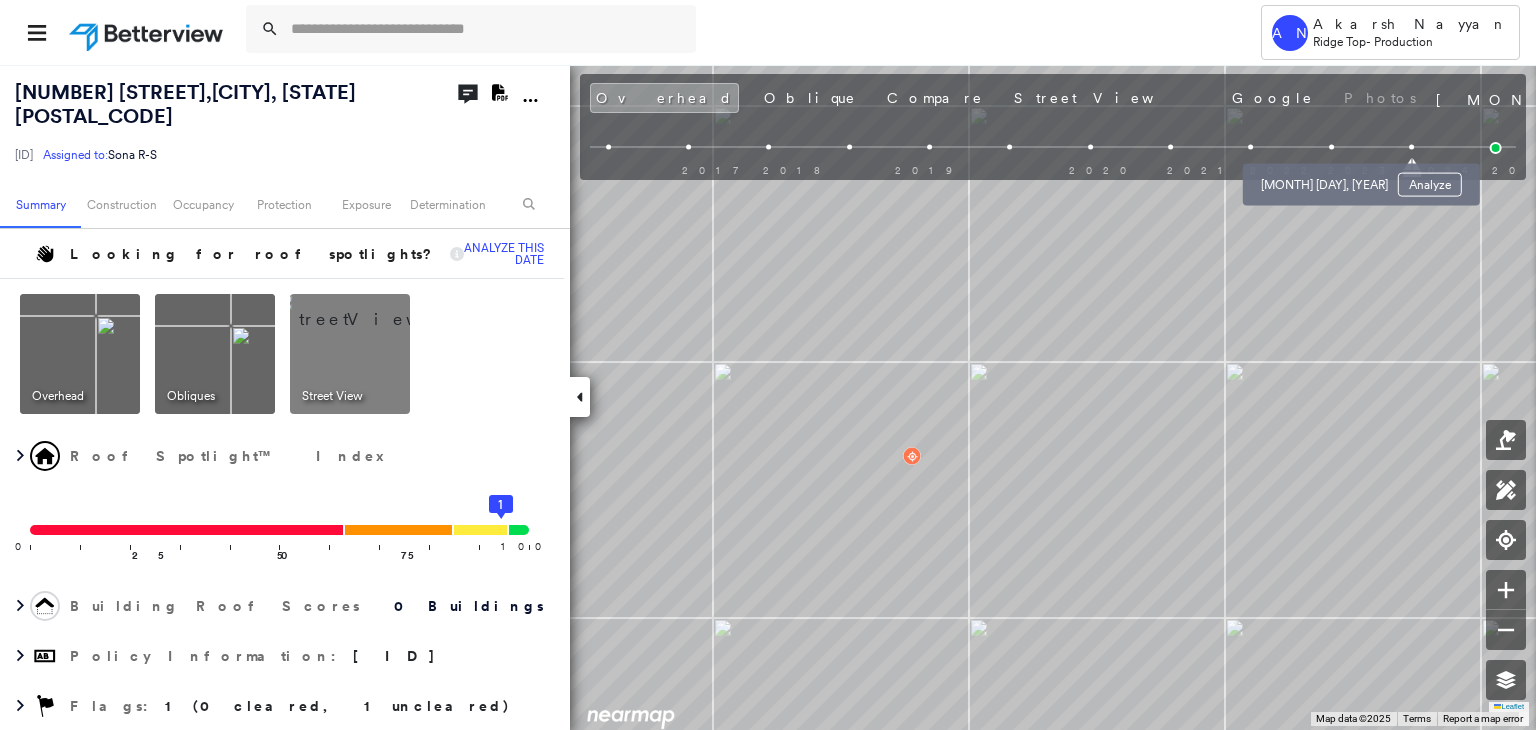 click on "[MONTH] [DAY], [YEAR] Analyze" at bounding box center [1361, 179] 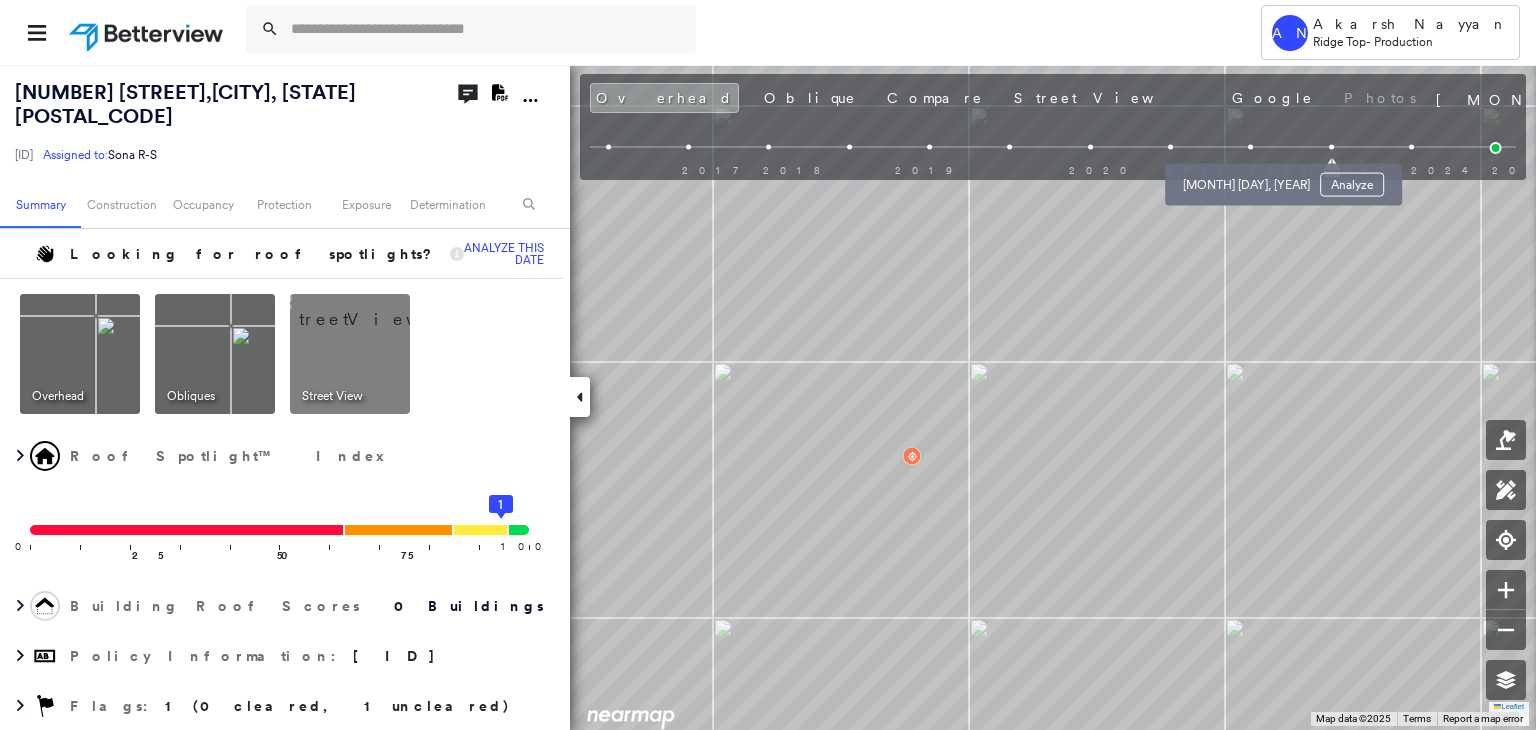 click at bounding box center (1251, 147) 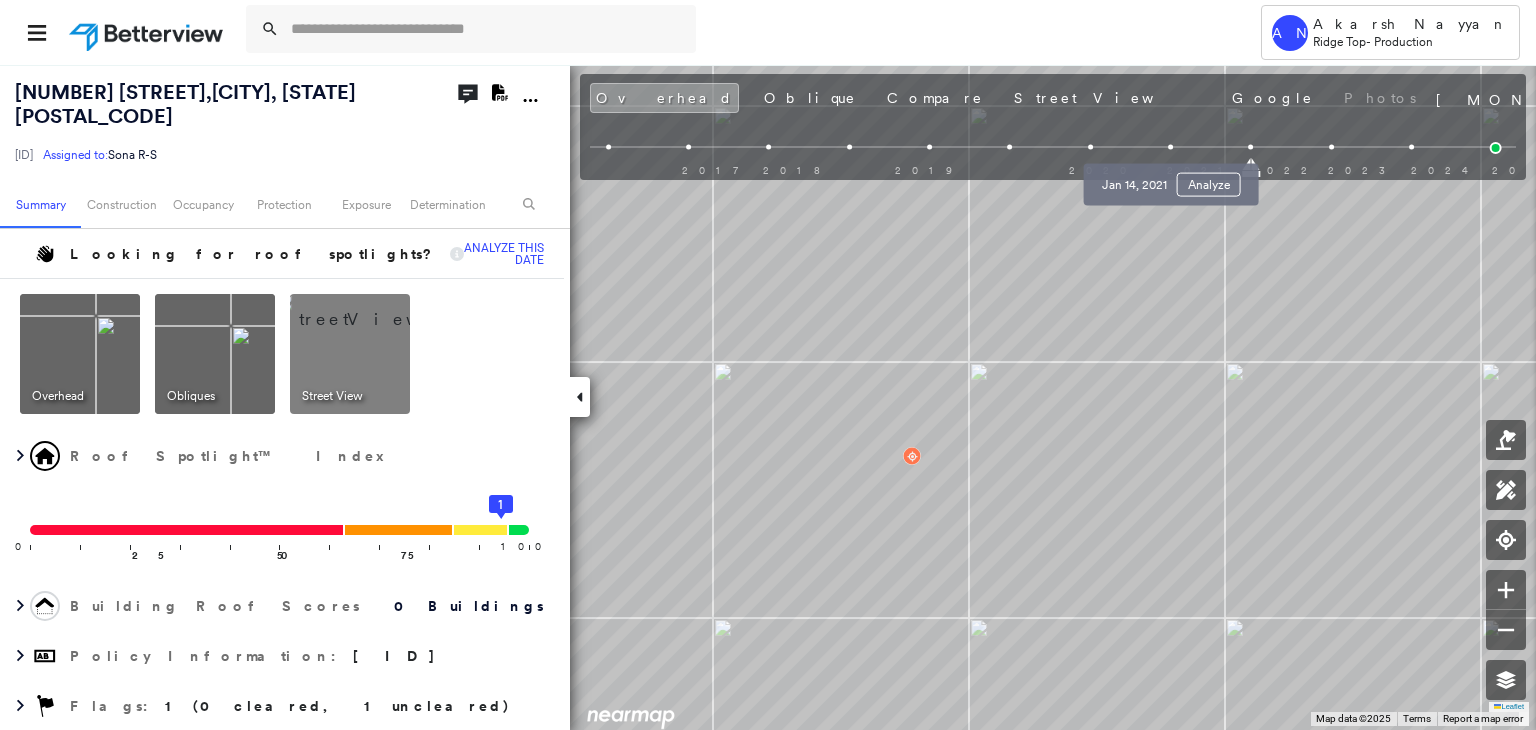 click at bounding box center (1170, 147) 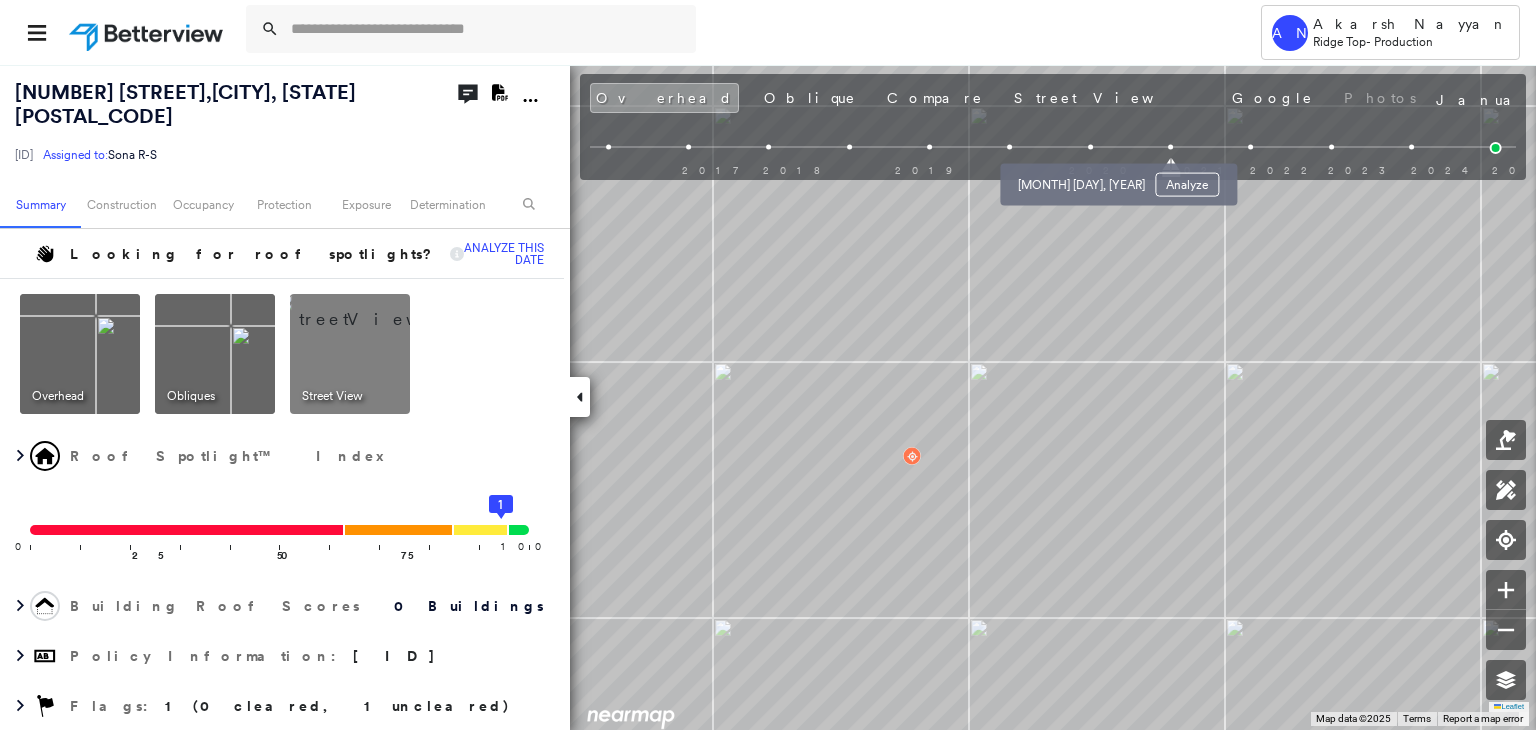 click at bounding box center (1090, 147) 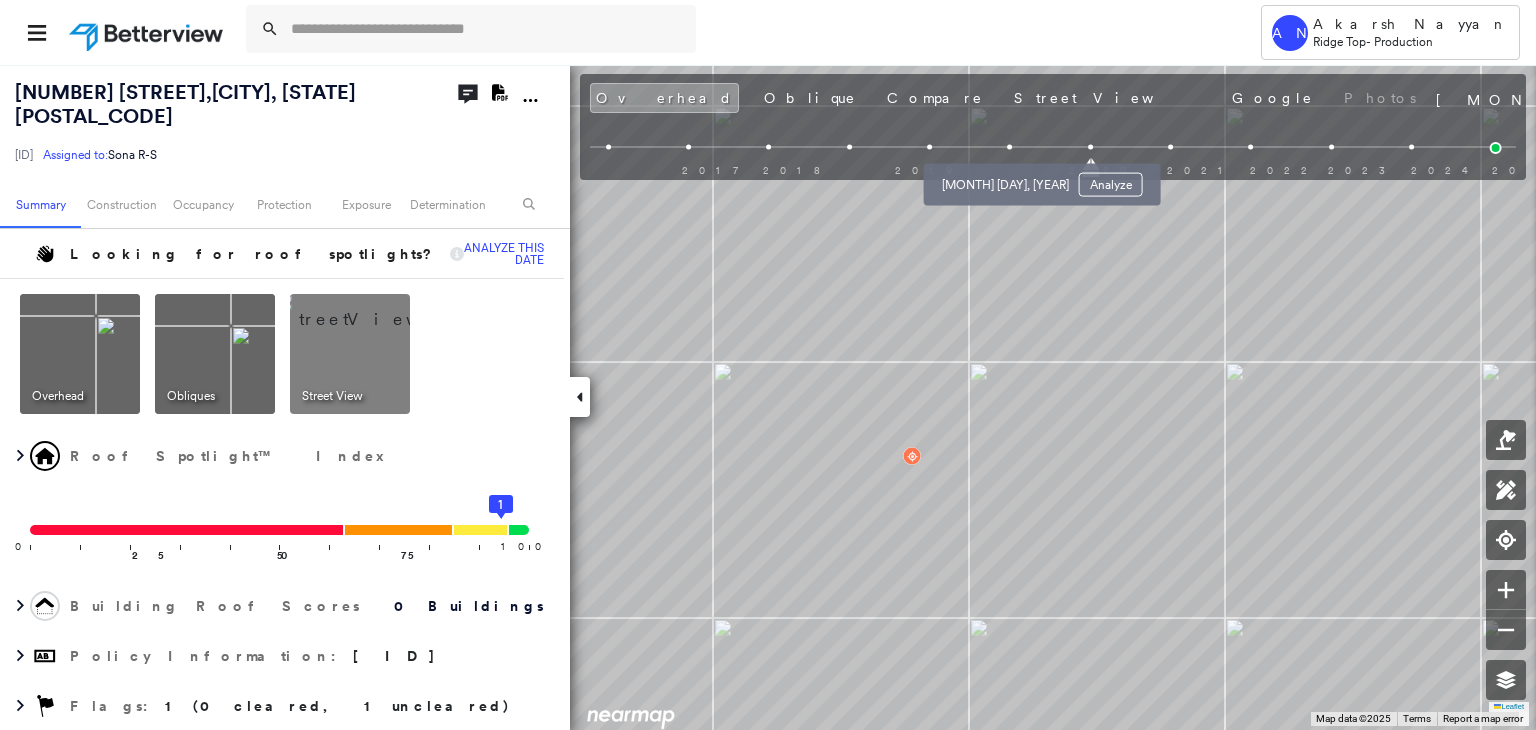 click at bounding box center [1009, 147] 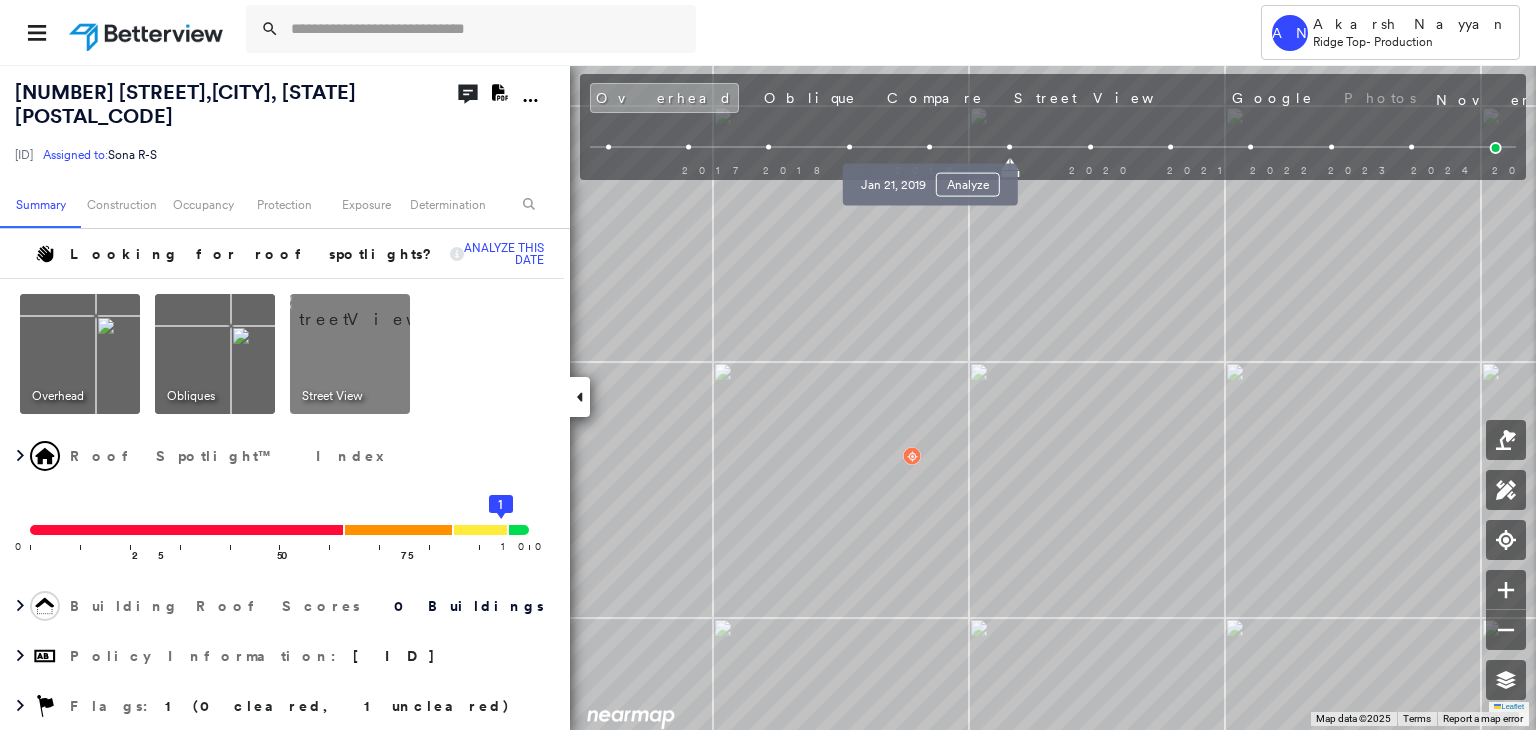 click at bounding box center [929, 147] 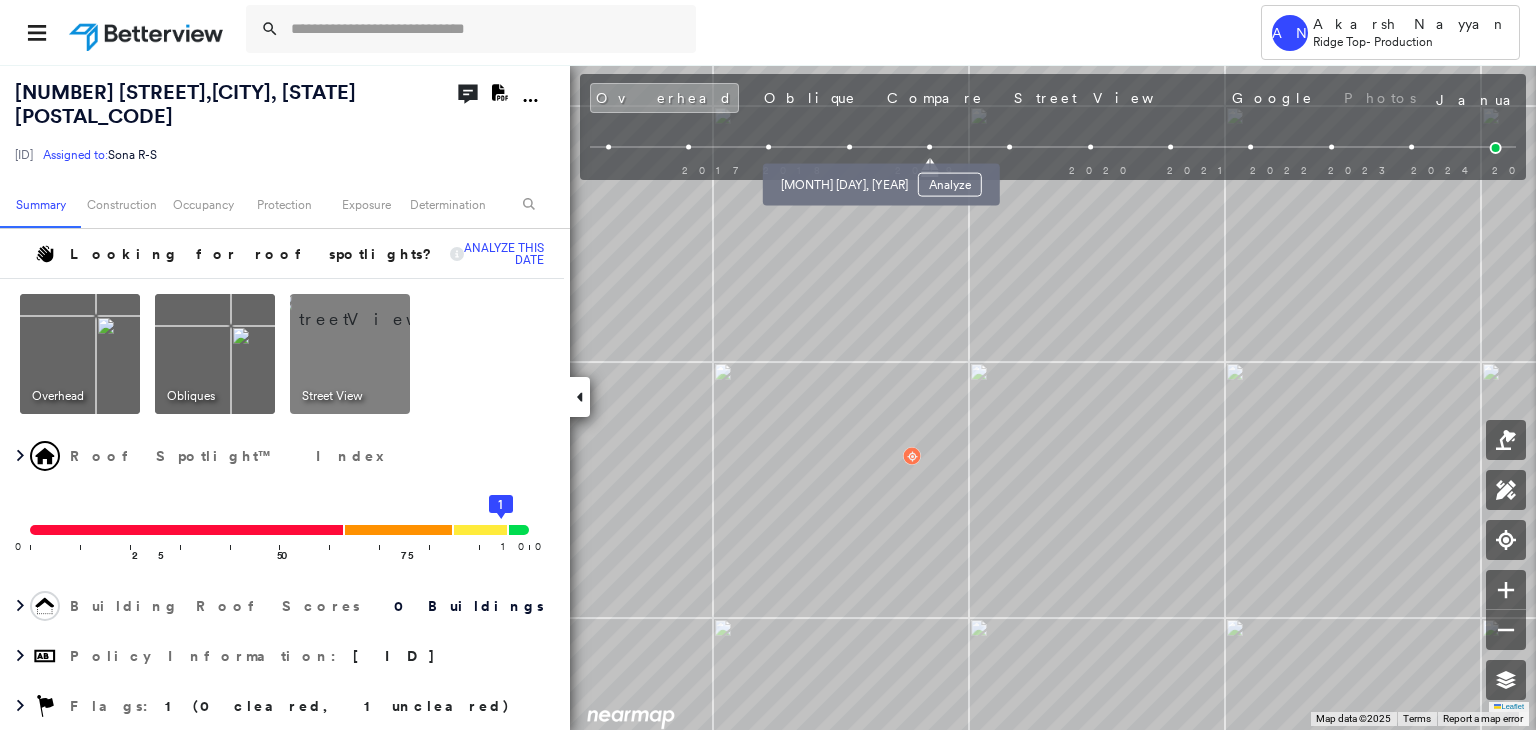 click at bounding box center (849, 147) 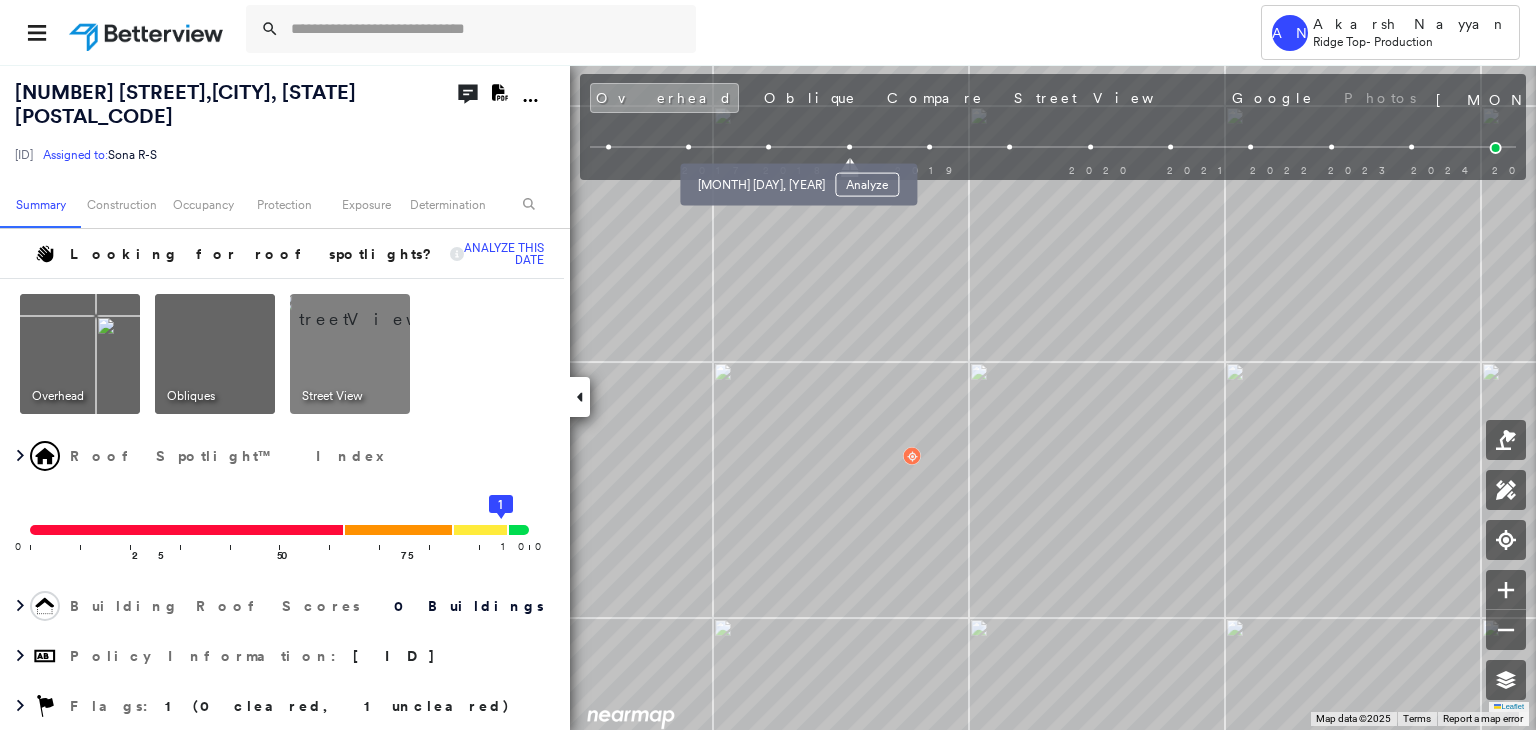 click at bounding box center [768, 147] 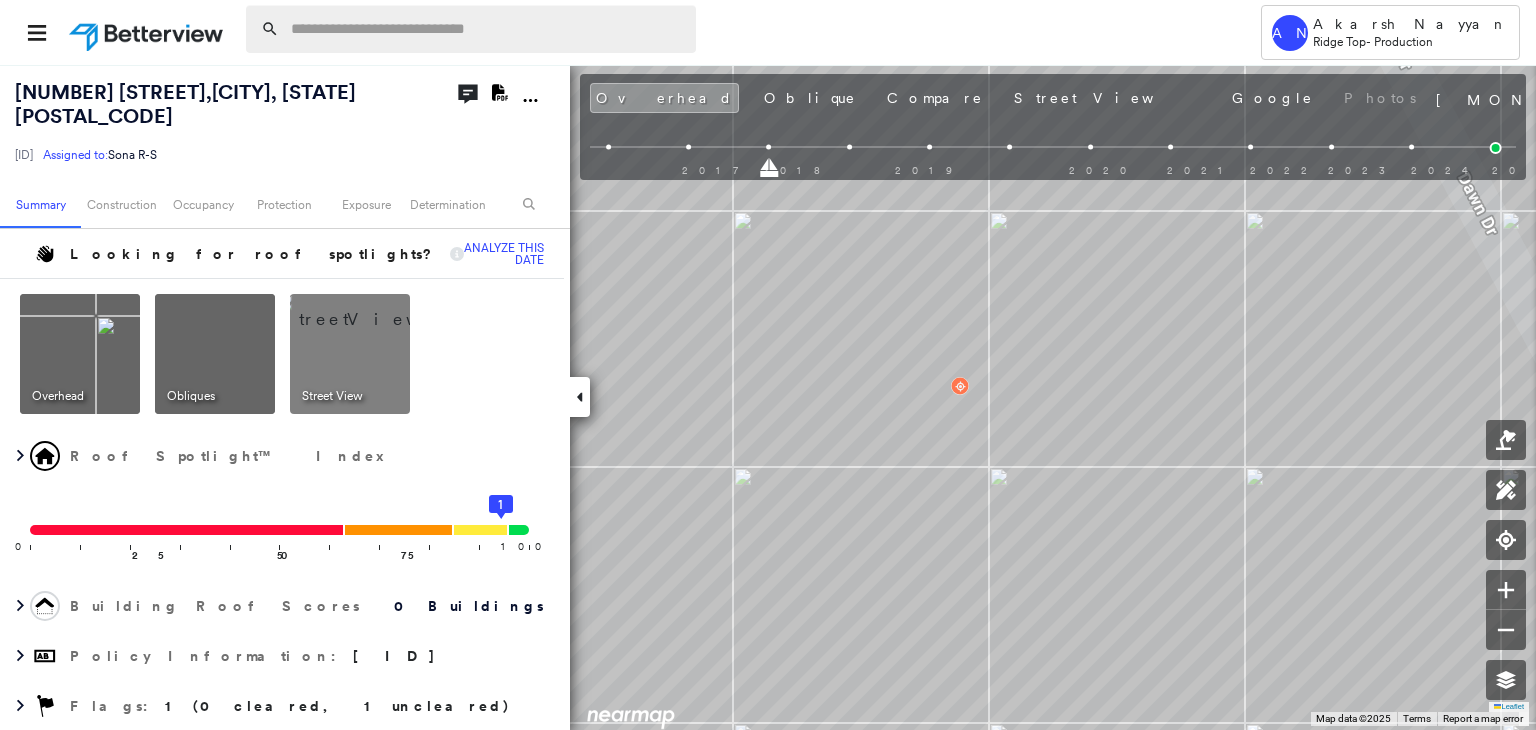 click at bounding box center [487, 29] 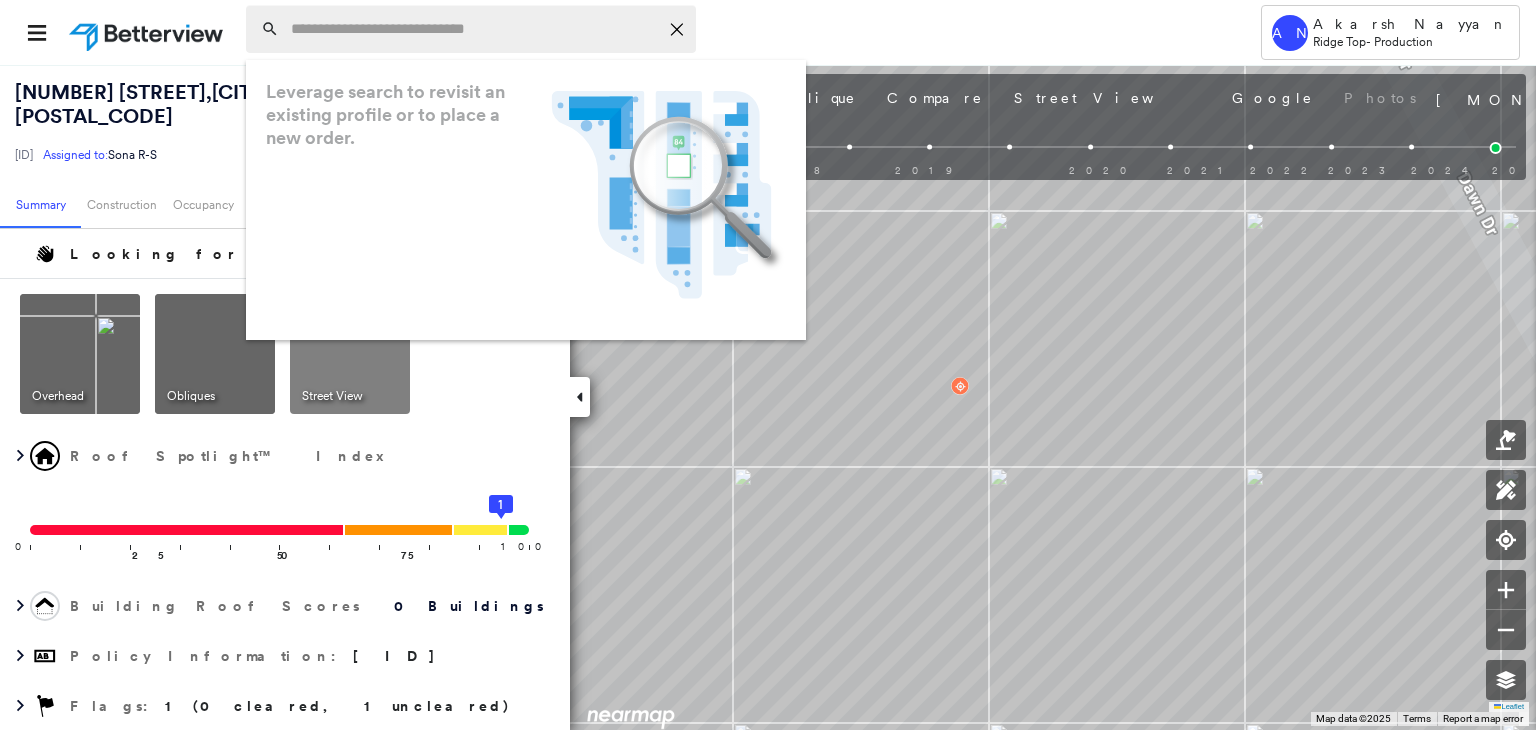 type on "*" 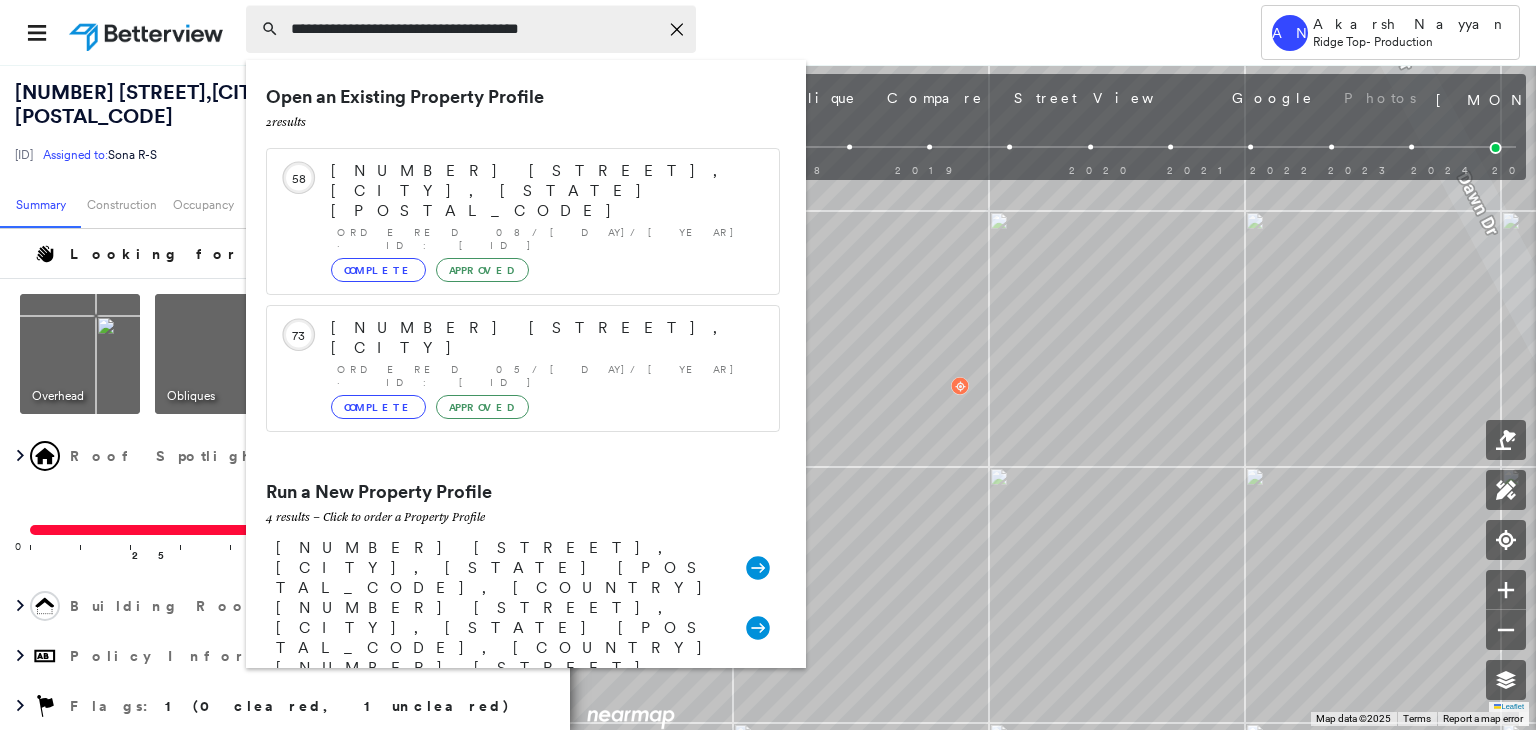 type on "**********" 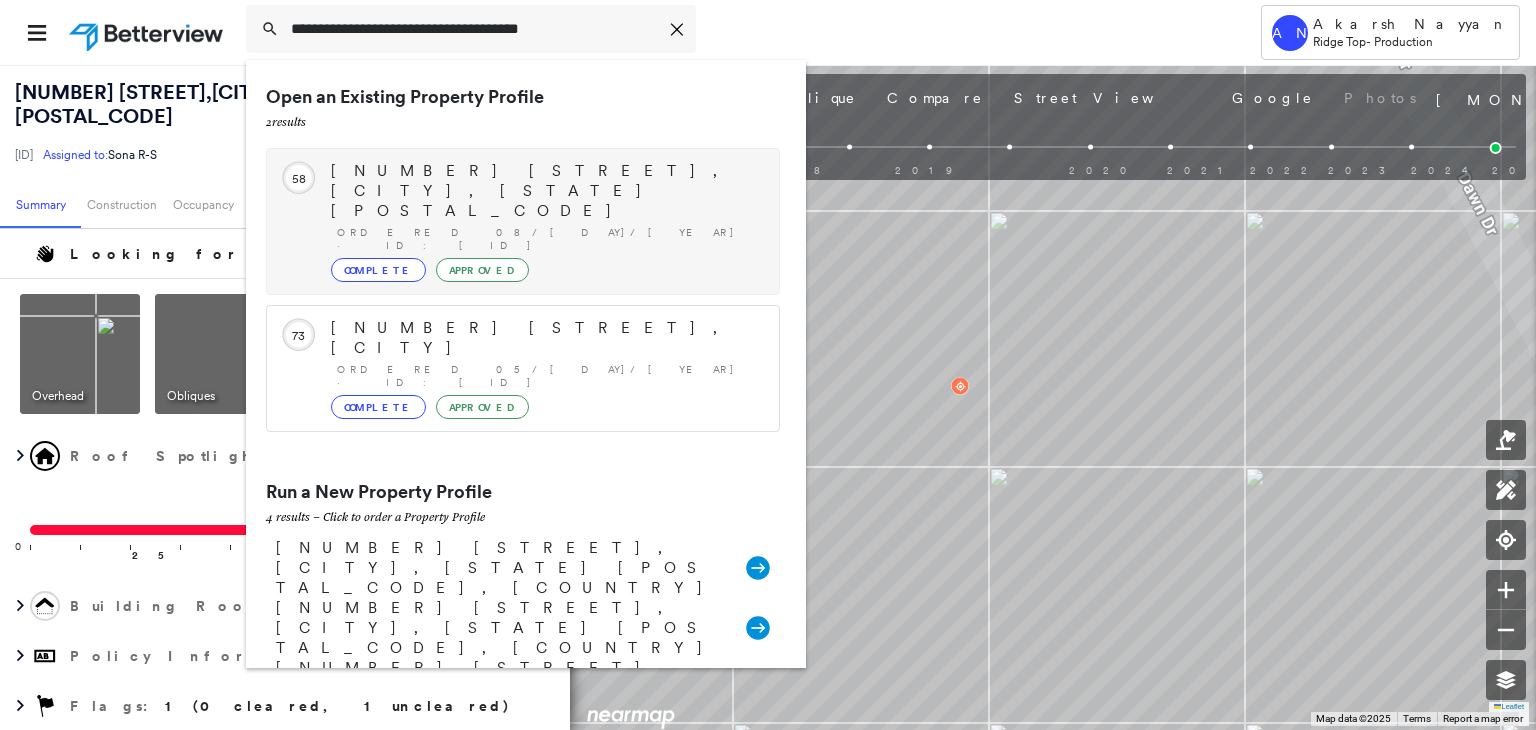 click on "Ordered 08/[DAY]/[YEAR] · ID: [ID]" at bounding box center [548, 239] 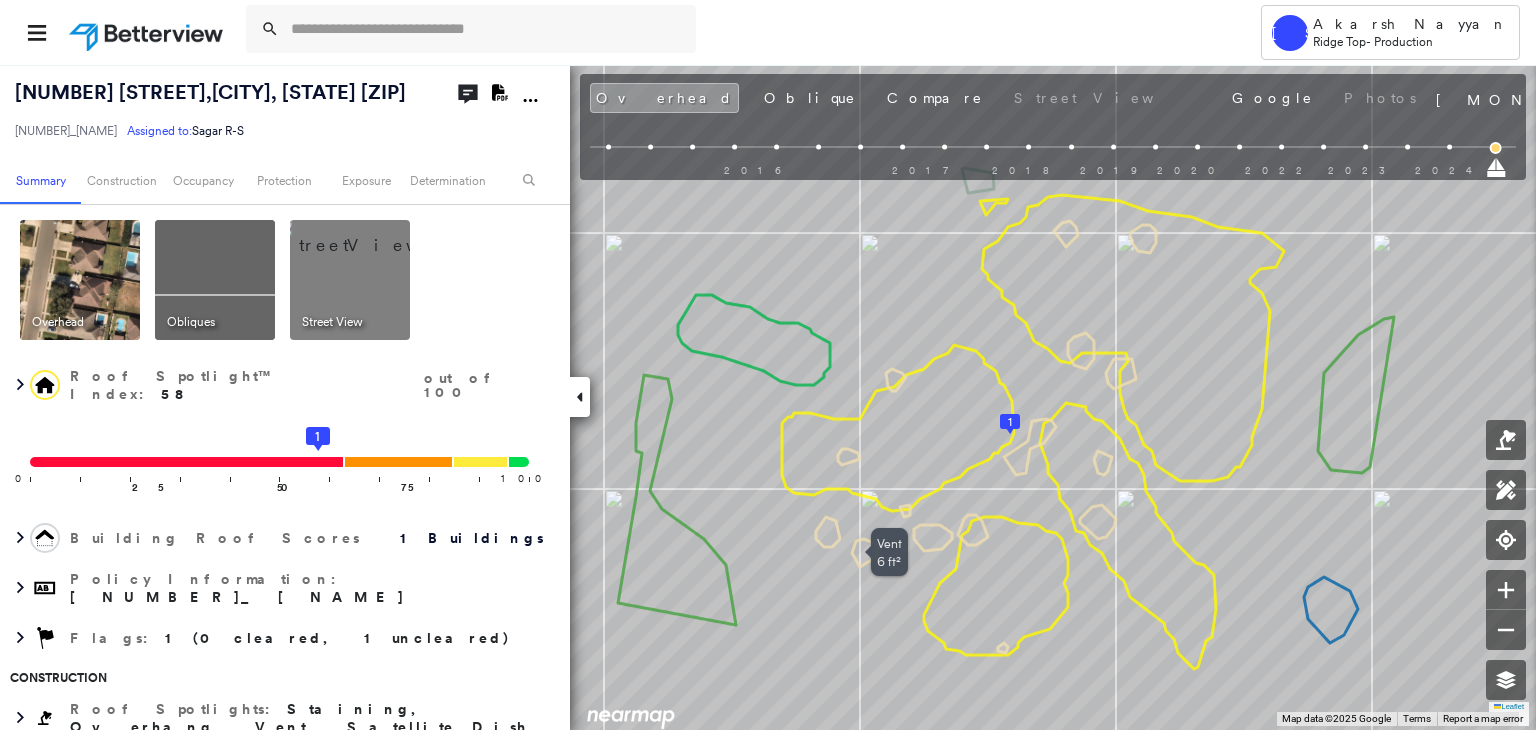 scroll, scrollTop: 0, scrollLeft: 0, axis: both 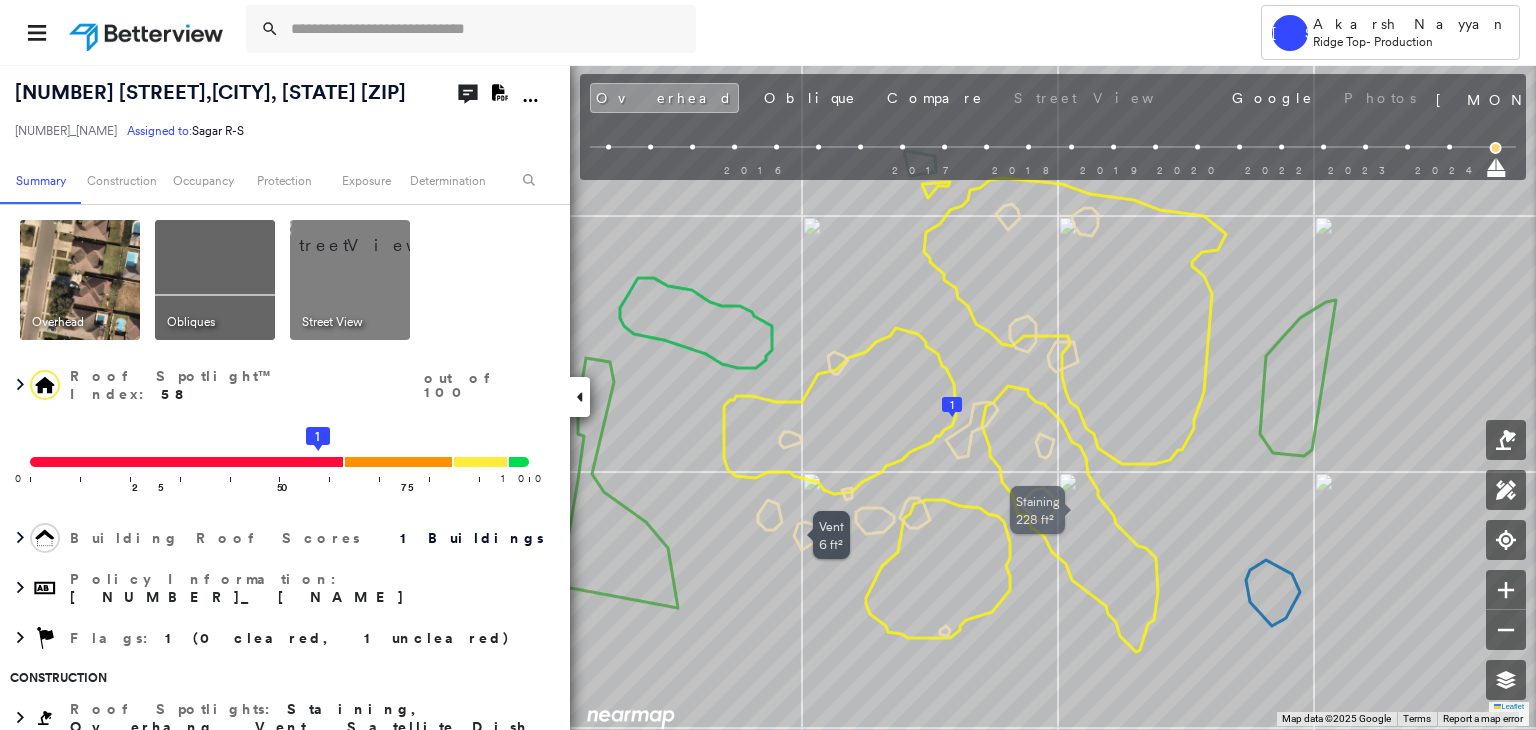 drag, startPoint x: 1164, startPoint y: 601, endPoint x: 1106, endPoint y: 584, distance: 60.440052 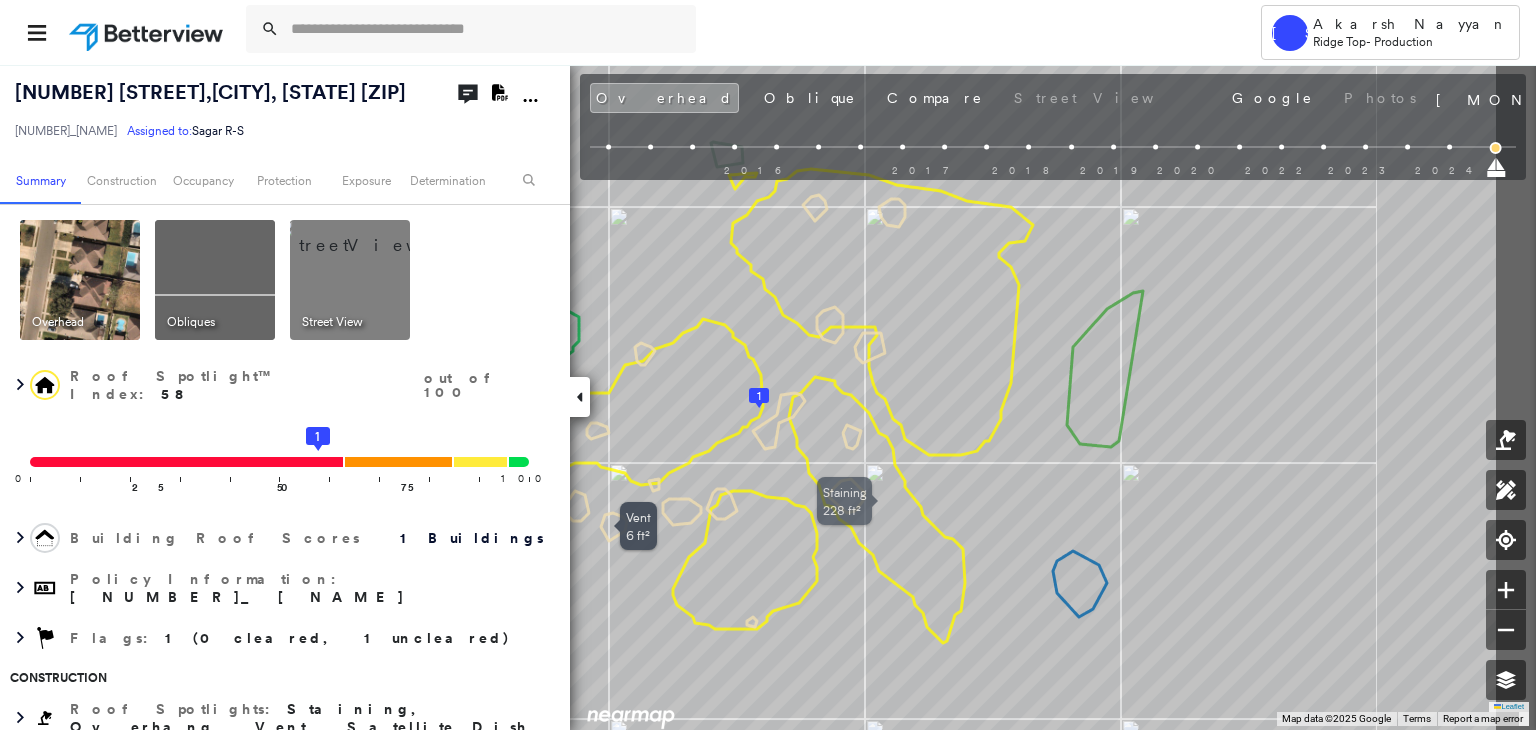 drag, startPoint x: 1133, startPoint y: 578, endPoint x: 940, endPoint y: 569, distance: 193.20973 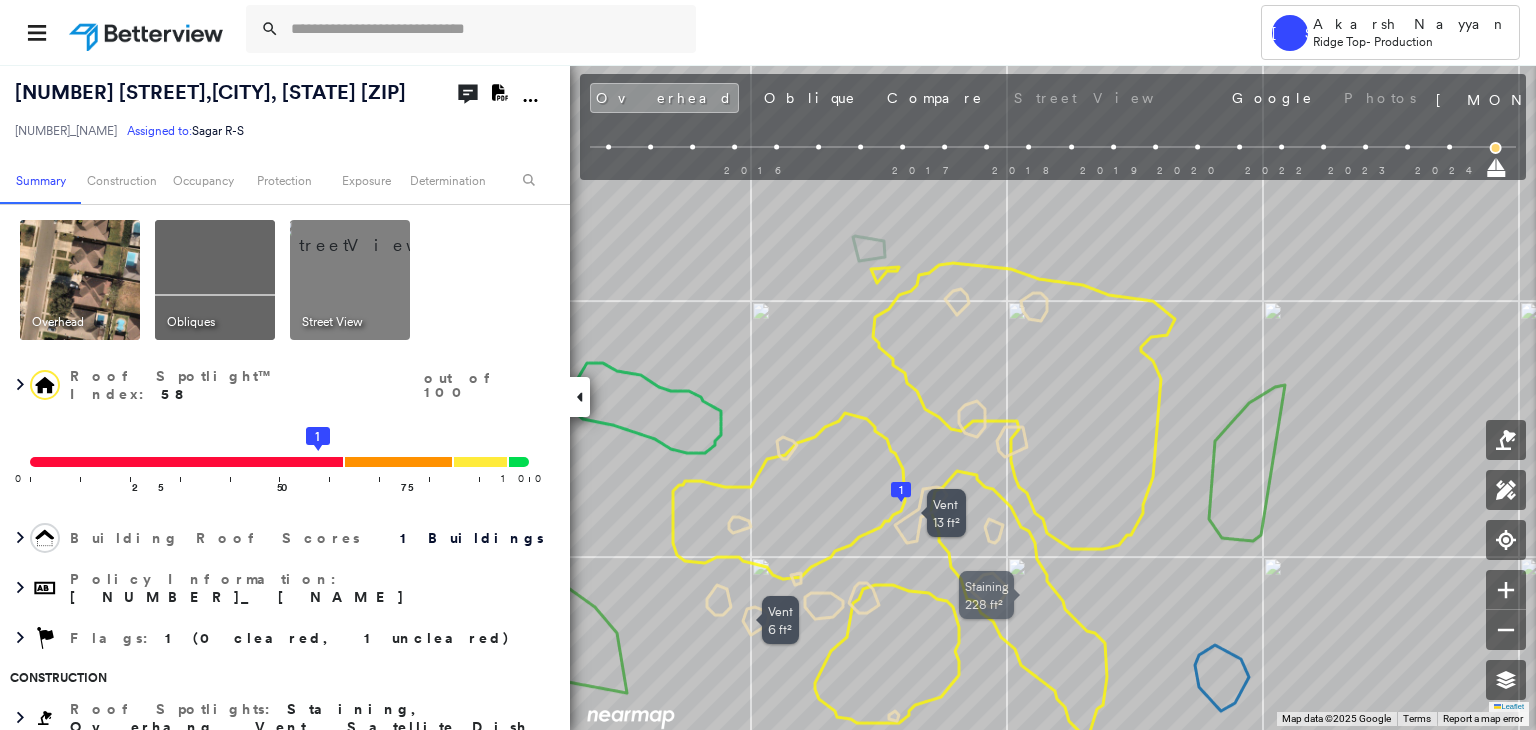 drag, startPoint x: 920, startPoint y: 509, endPoint x: 844, endPoint y: 520, distance: 76.79192 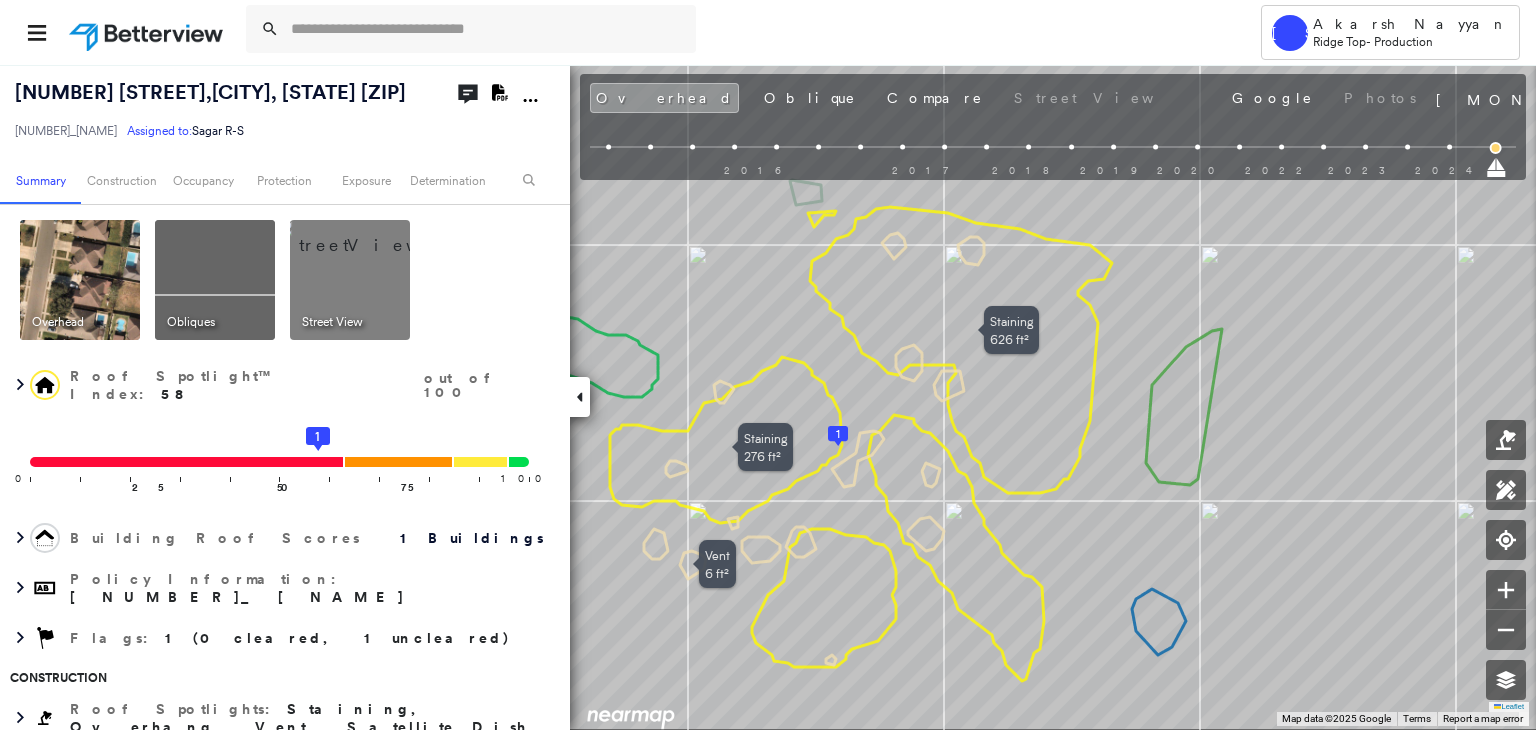 drag, startPoint x: 935, startPoint y: 375, endPoint x: 947, endPoint y: 309, distance: 67.08204 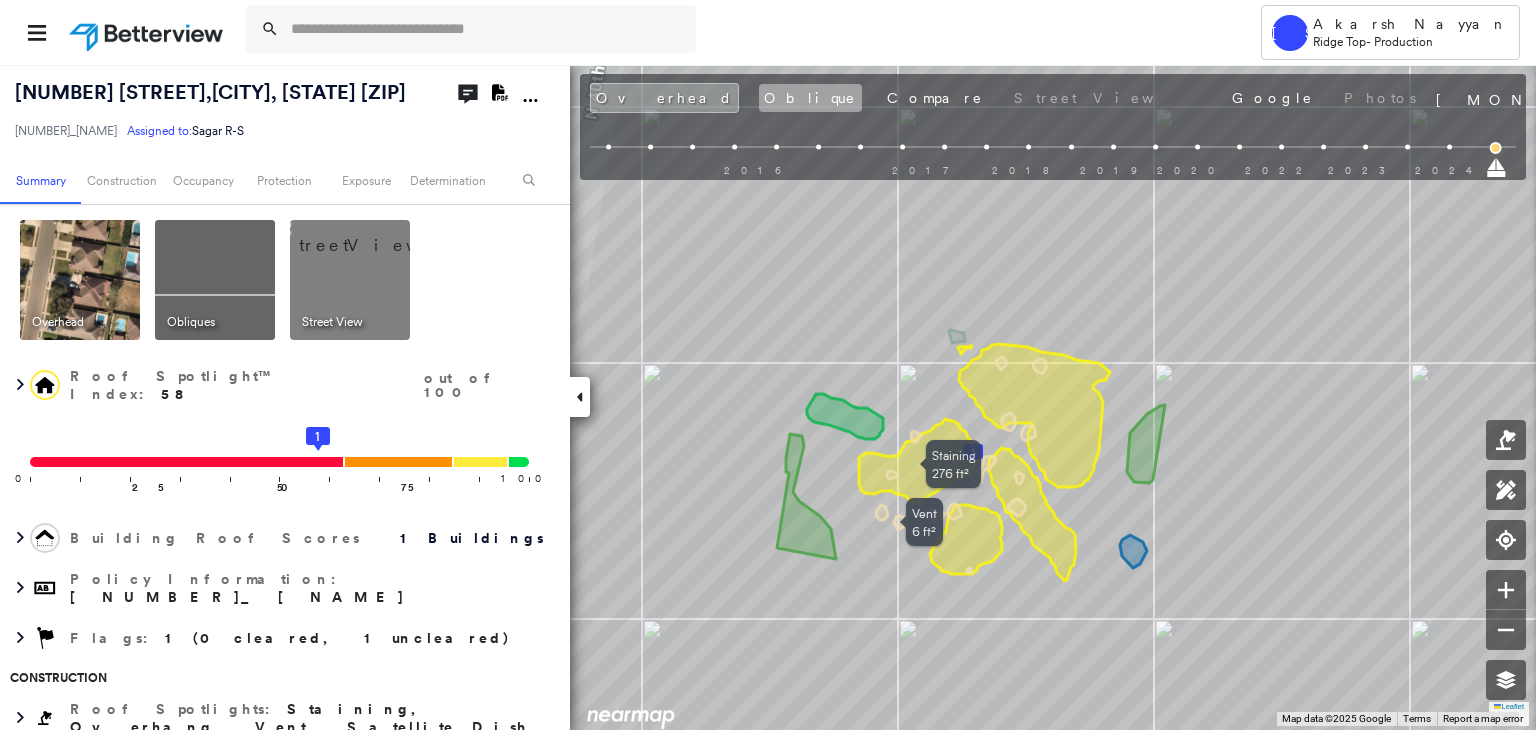 click on "Oblique" at bounding box center [810, 98] 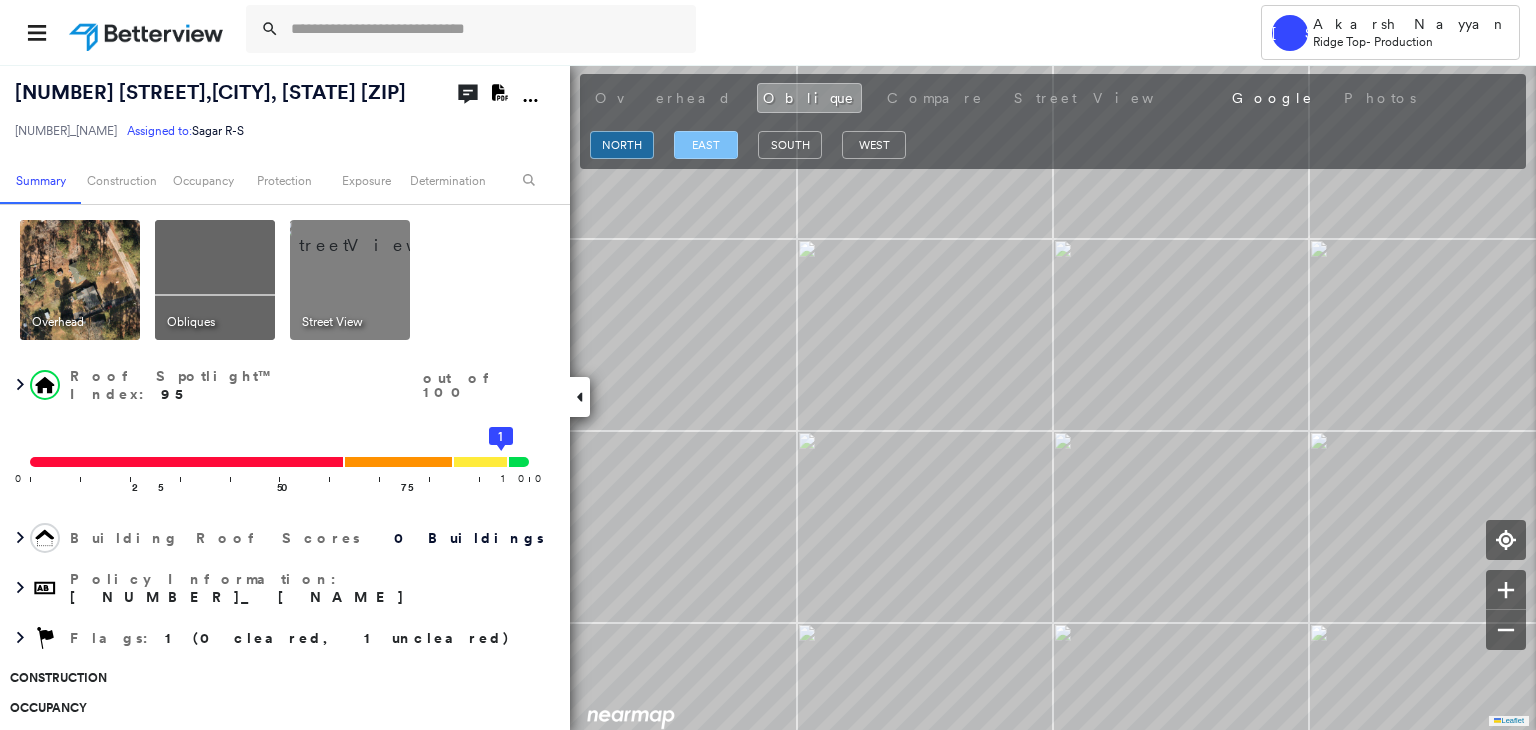 click on "east" at bounding box center (706, 145) 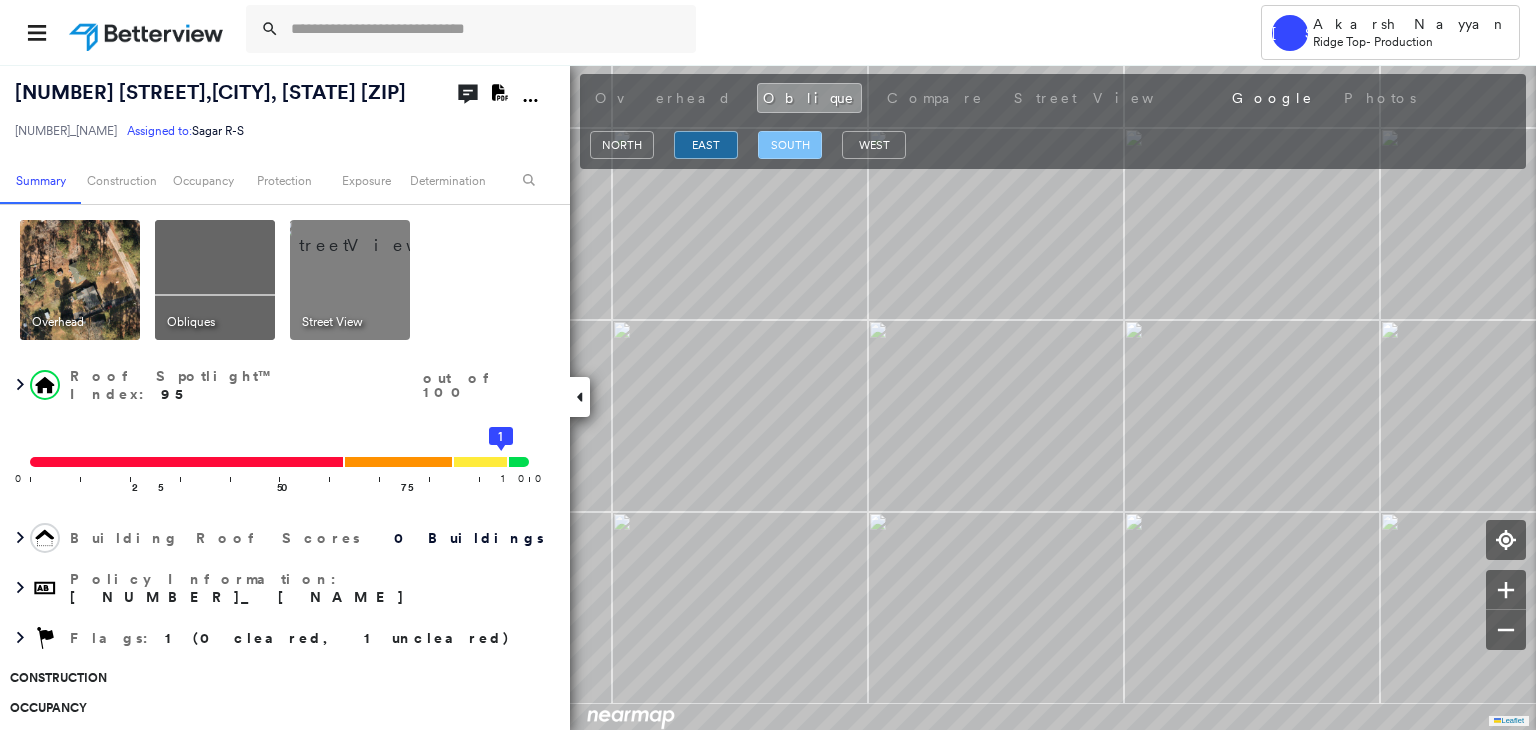 click on "south" at bounding box center (790, 145) 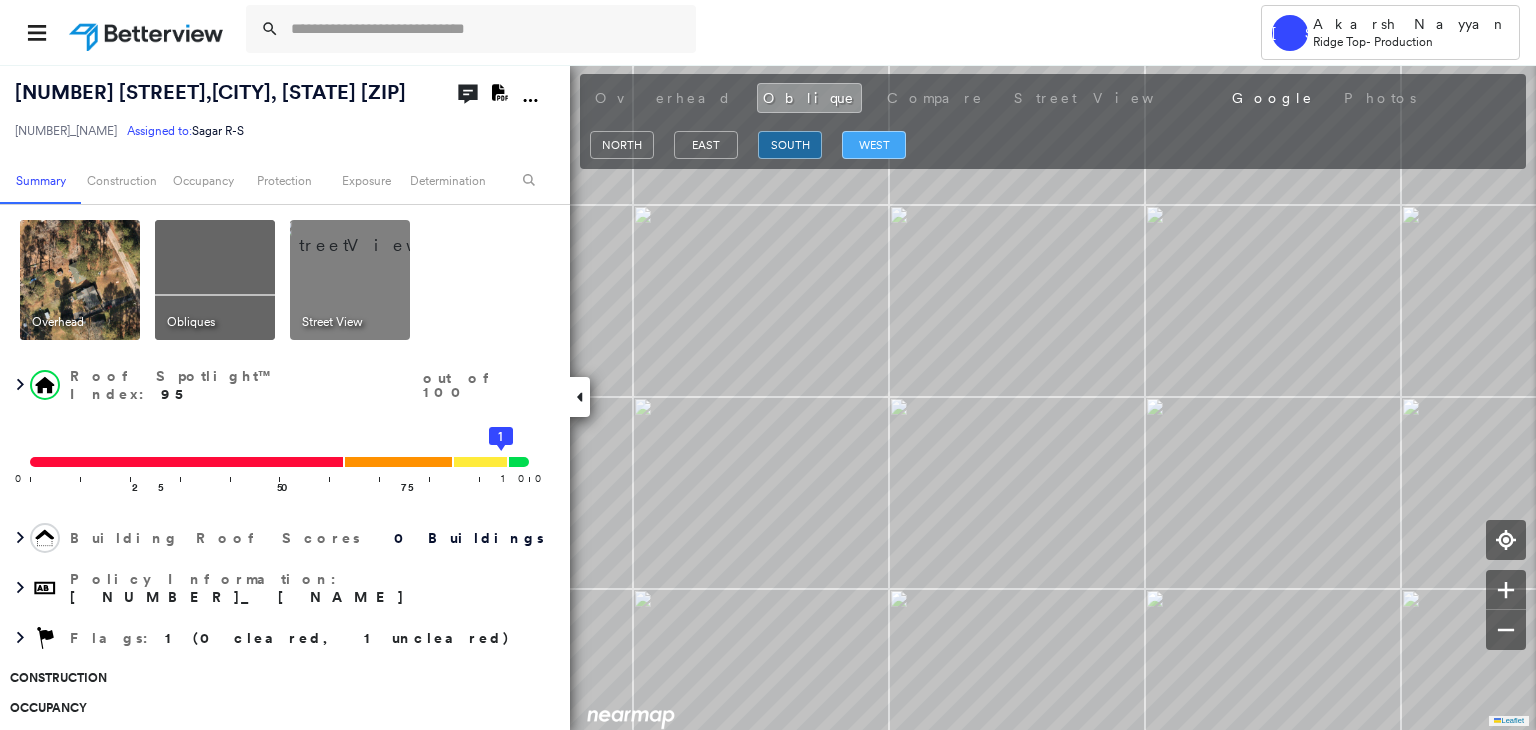 click on "west" at bounding box center (874, 145) 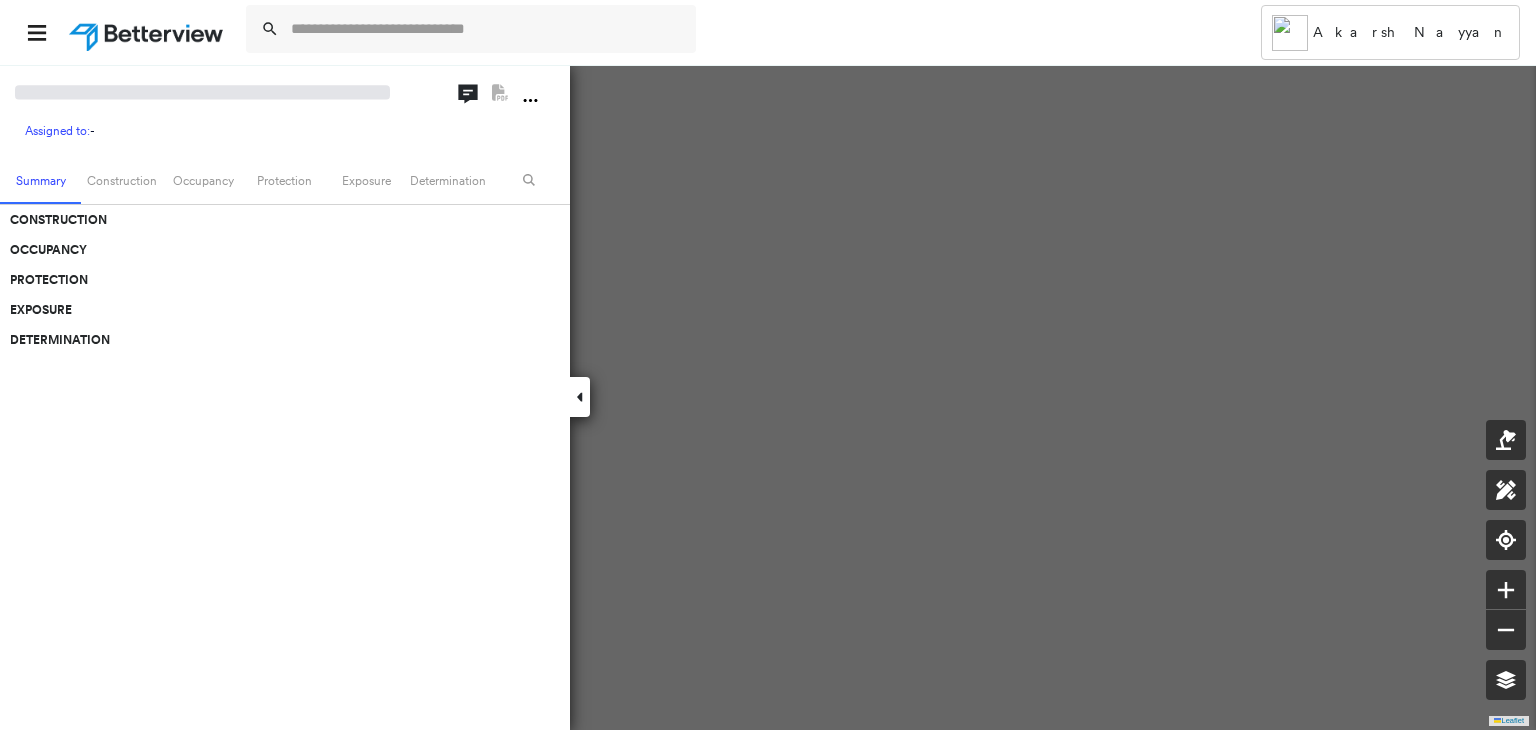 scroll, scrollTop: 0, scrollLeft: 0, axis: both 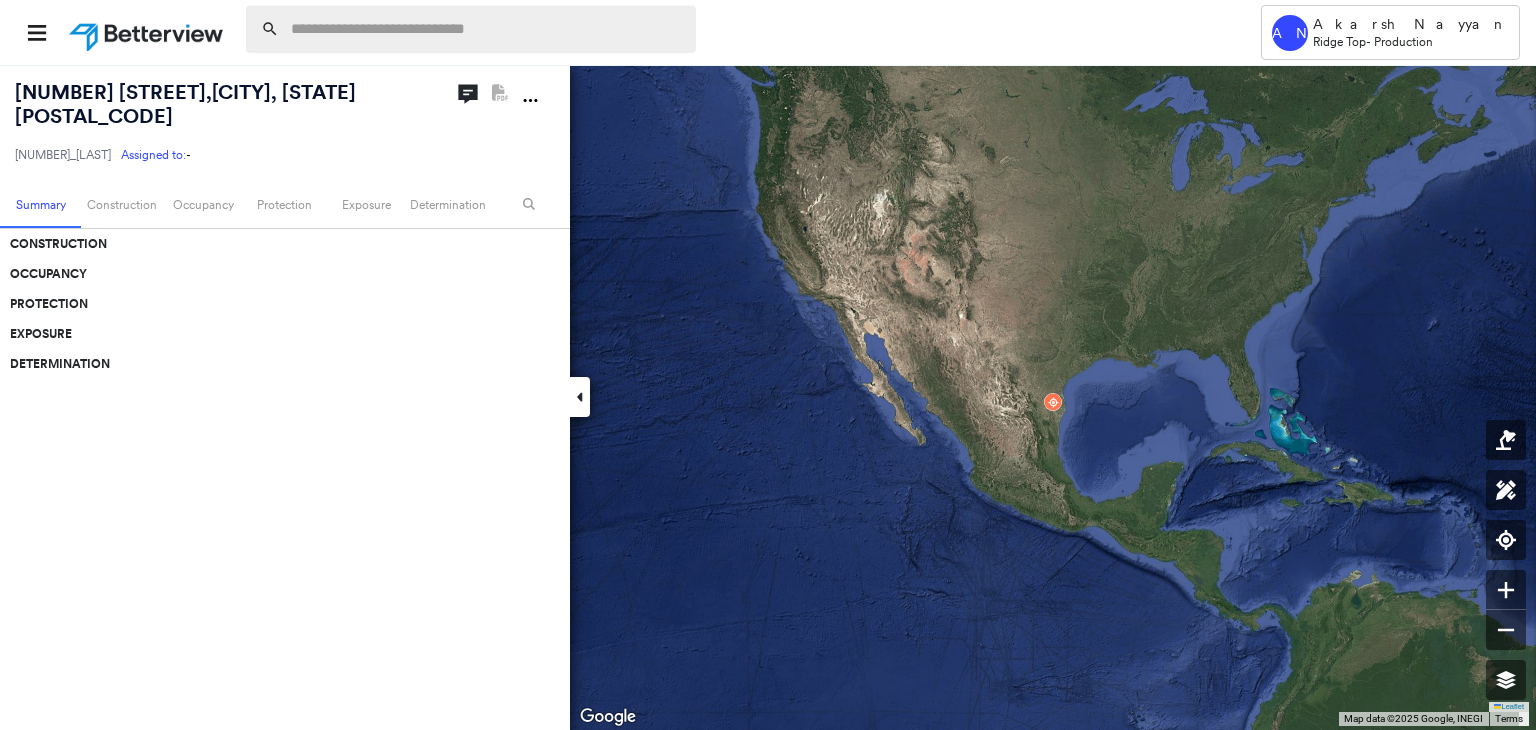 click at bounding box center [487, 29] 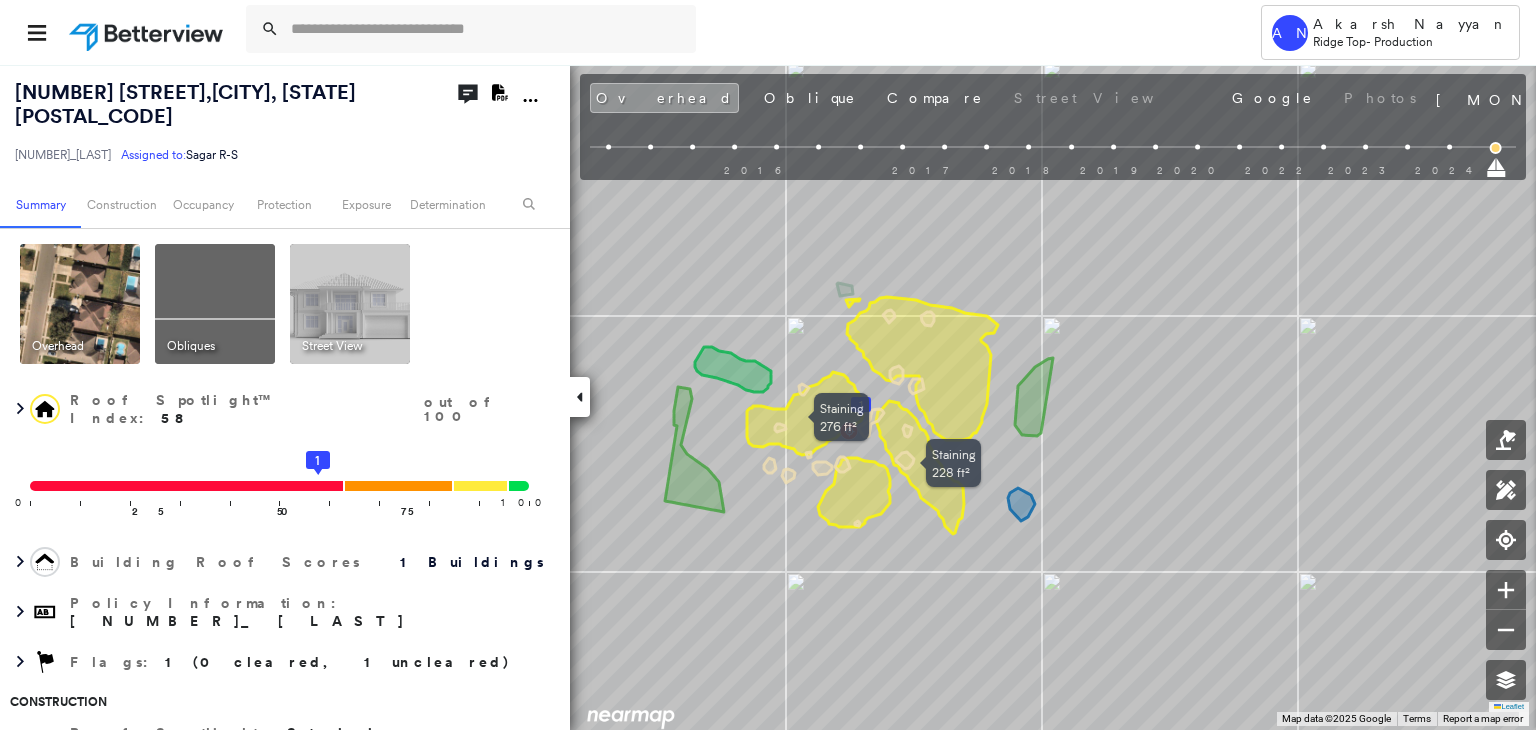 click 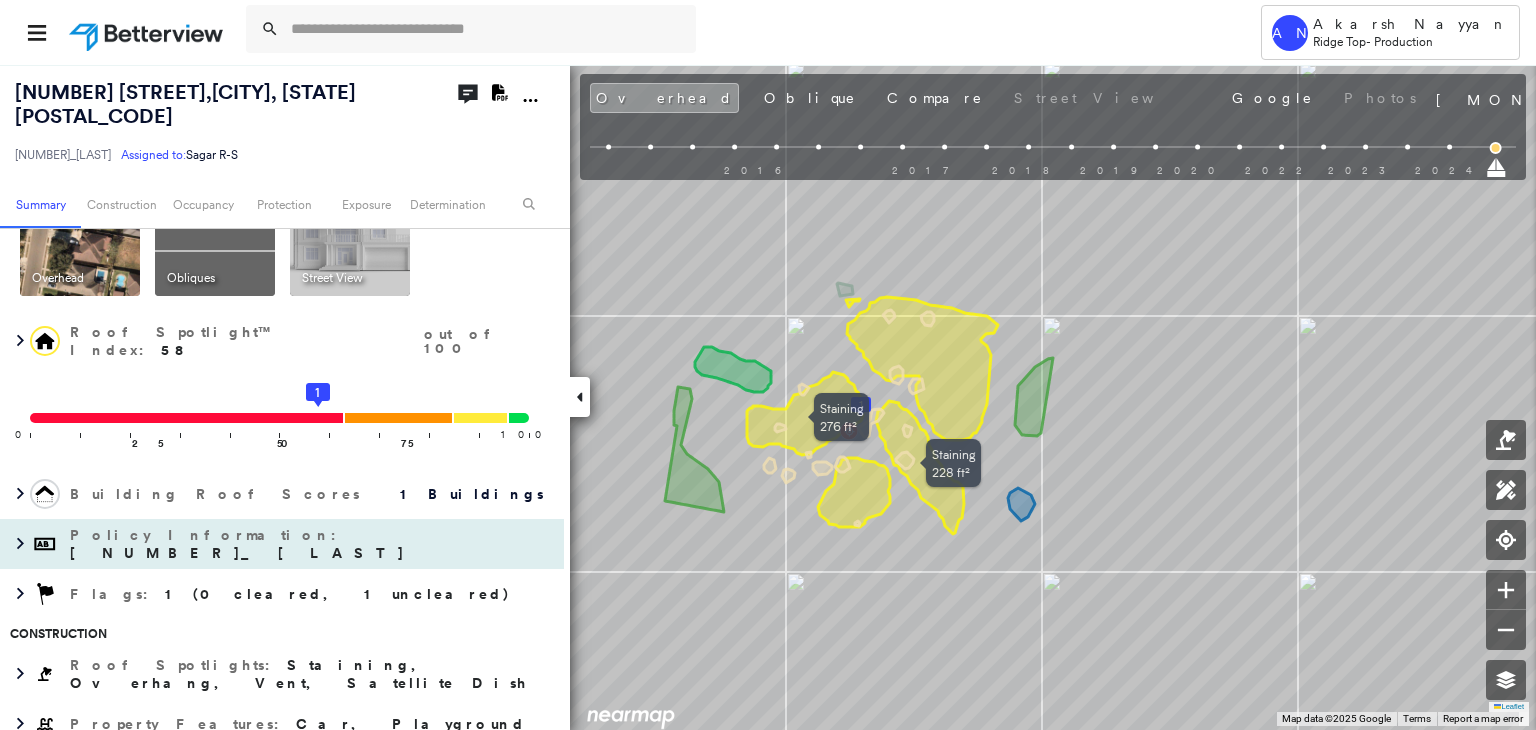 scroll, scrollTop: 100, scrollLeft: 0, axis: vertical 